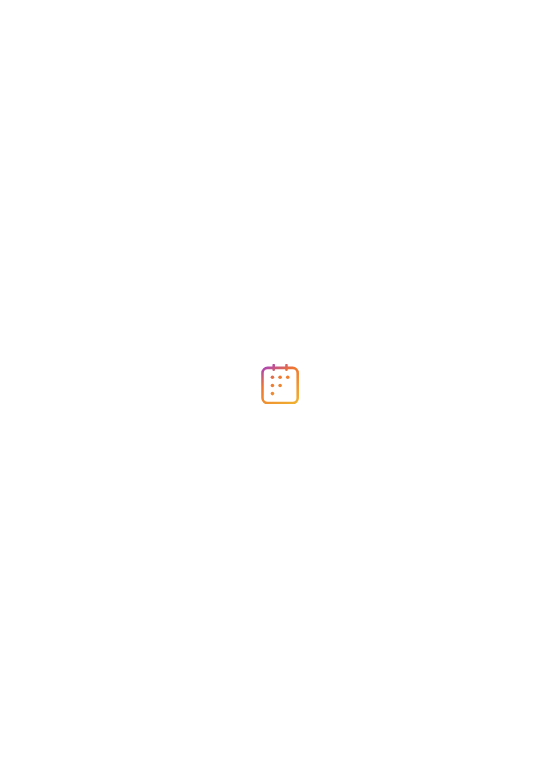 scroll, scrollTop: 0, scrollLeft: 0, axis: both 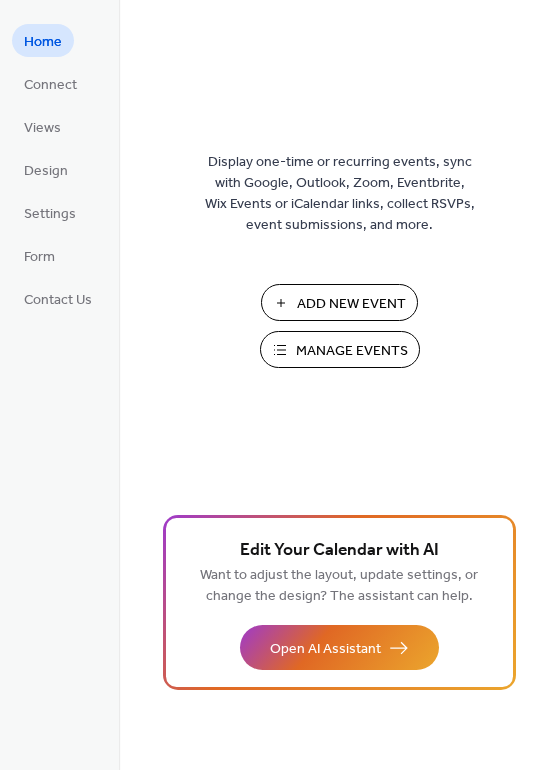 click on "Add New Event" at bounding box center (351, 304) 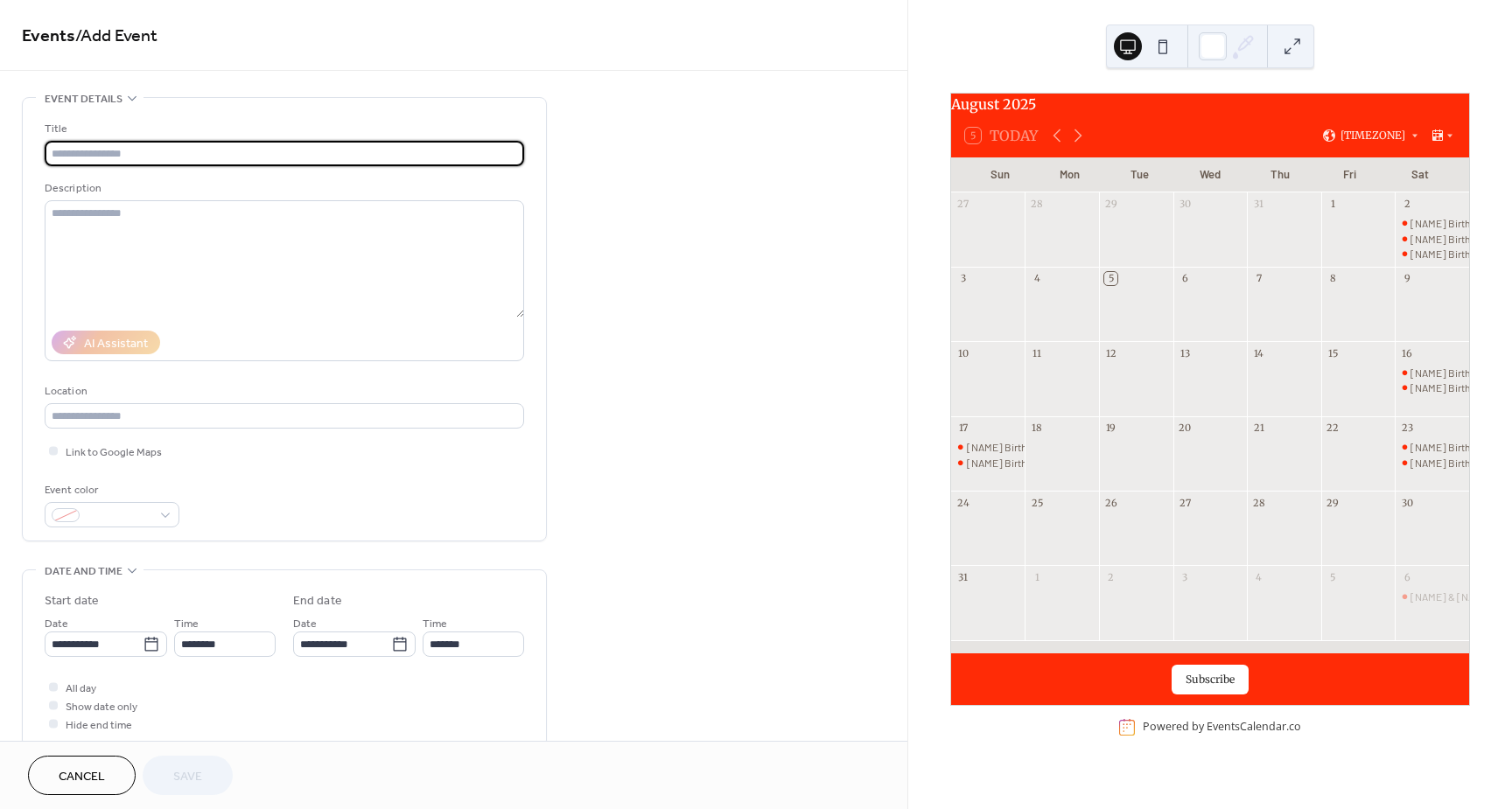 scroll, scrollTop: 0, scrollLeft: 0, axis: both 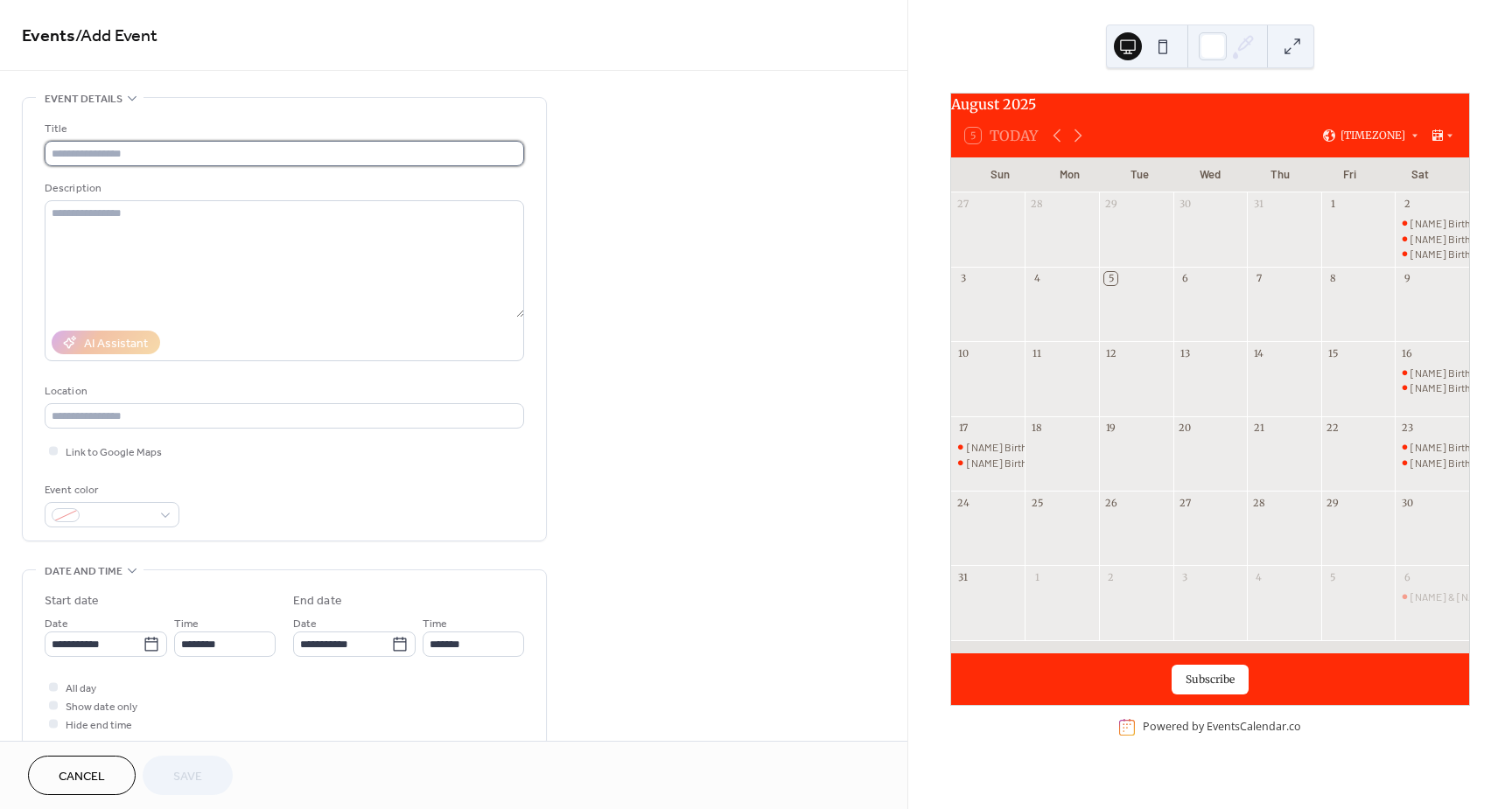 click at bounding box center [284, 153] 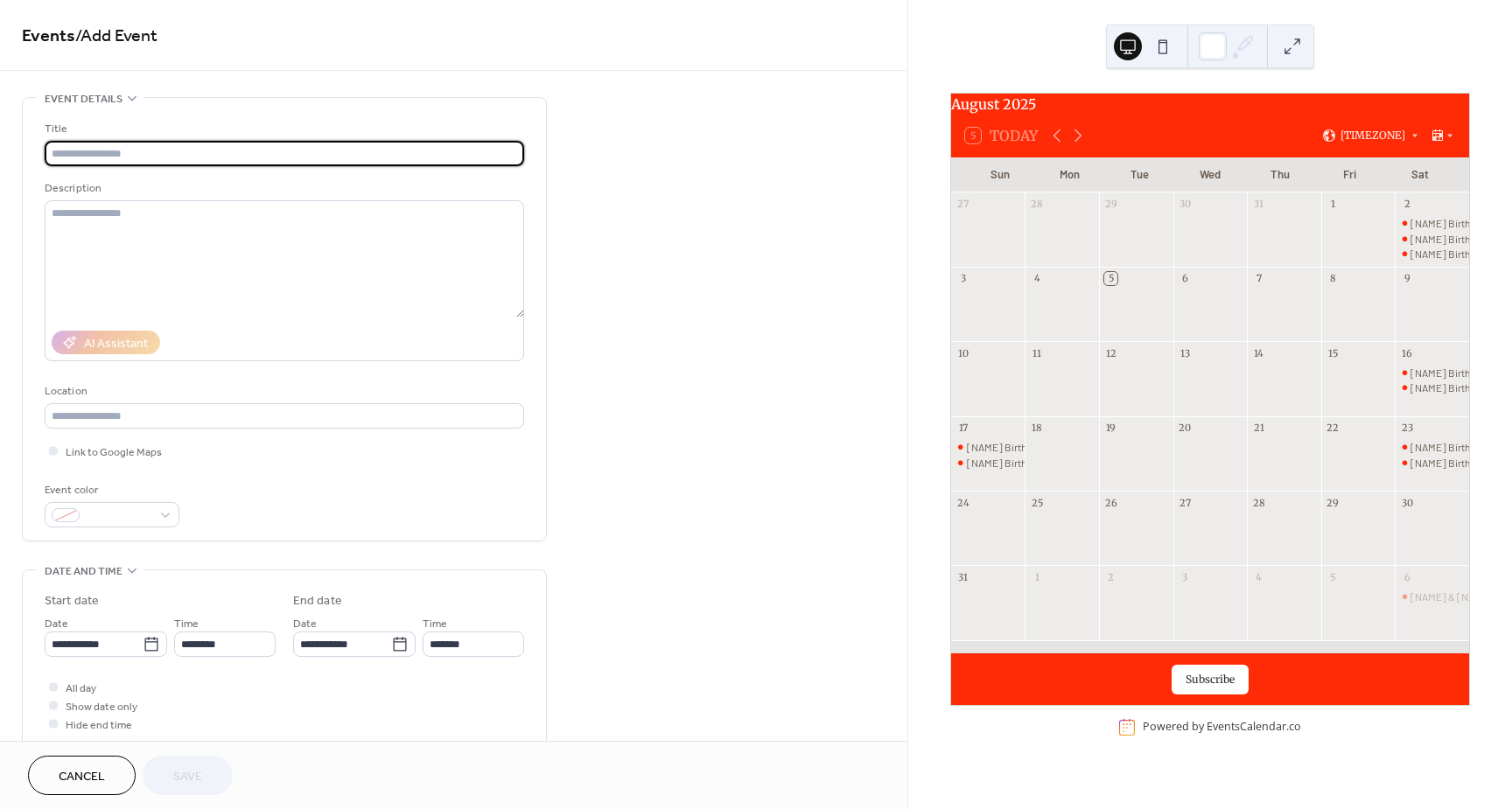 paste on "*****" 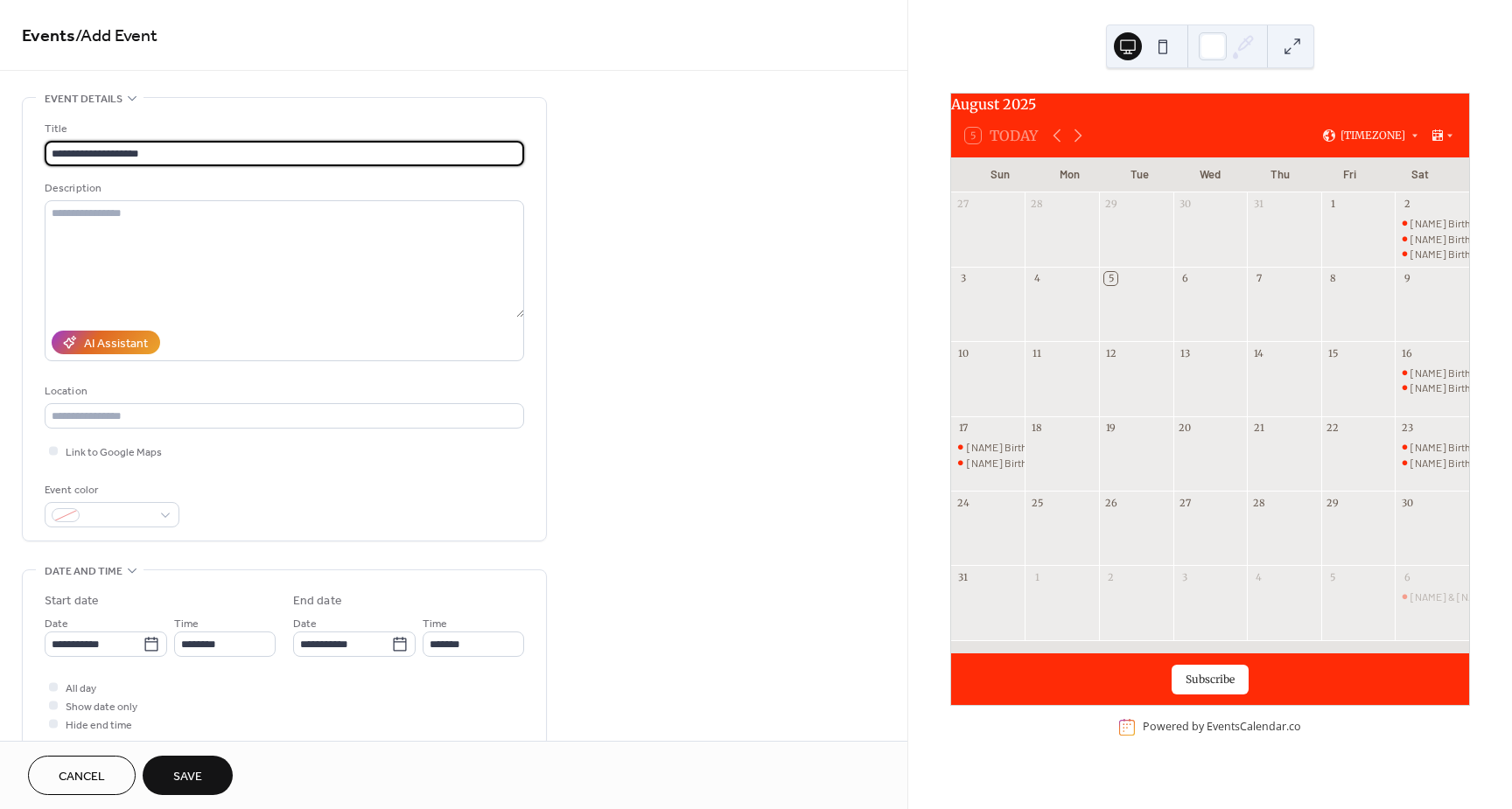 type on "**********" 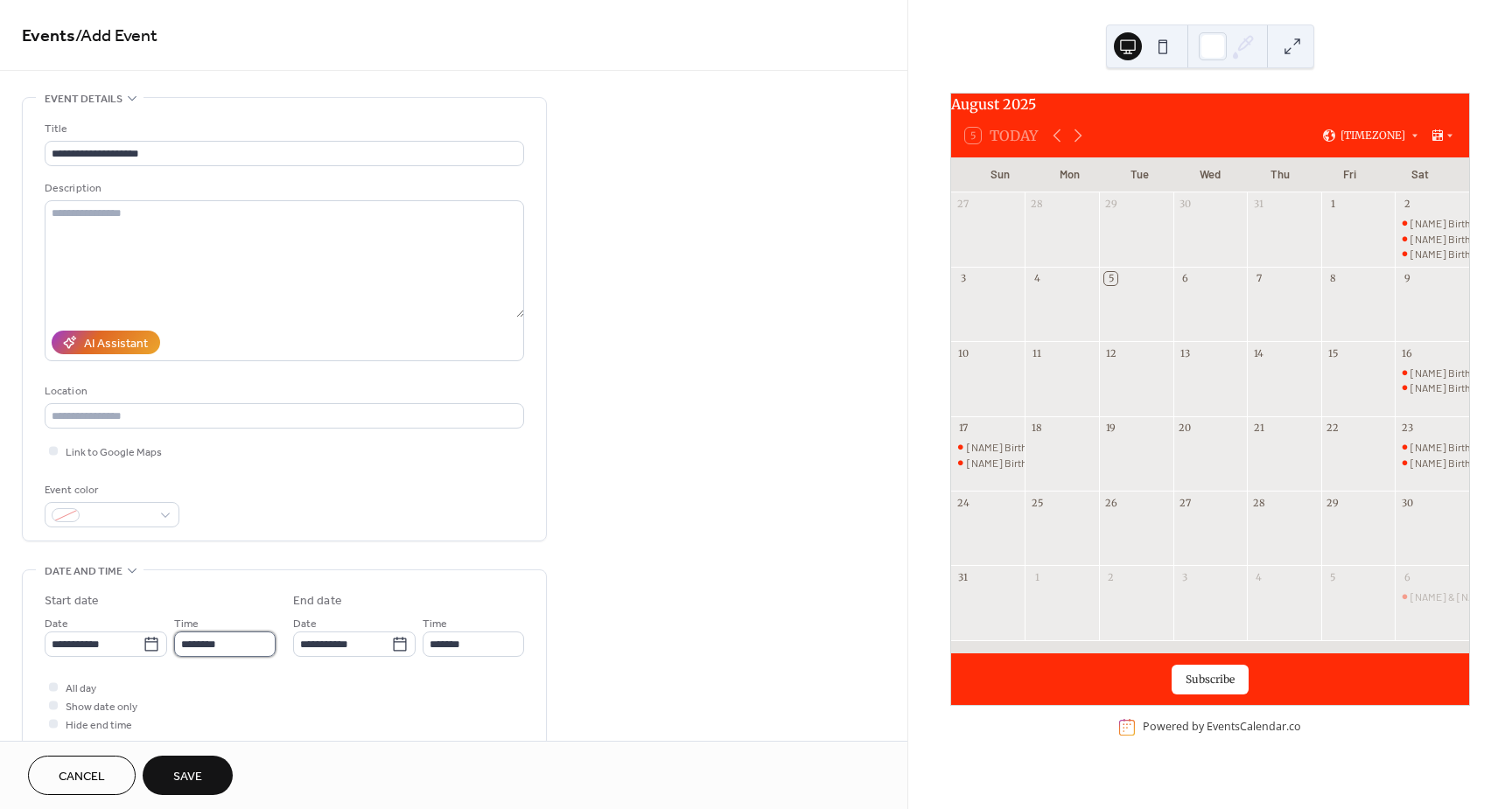 click on "********" at bounding box center (225, 644) 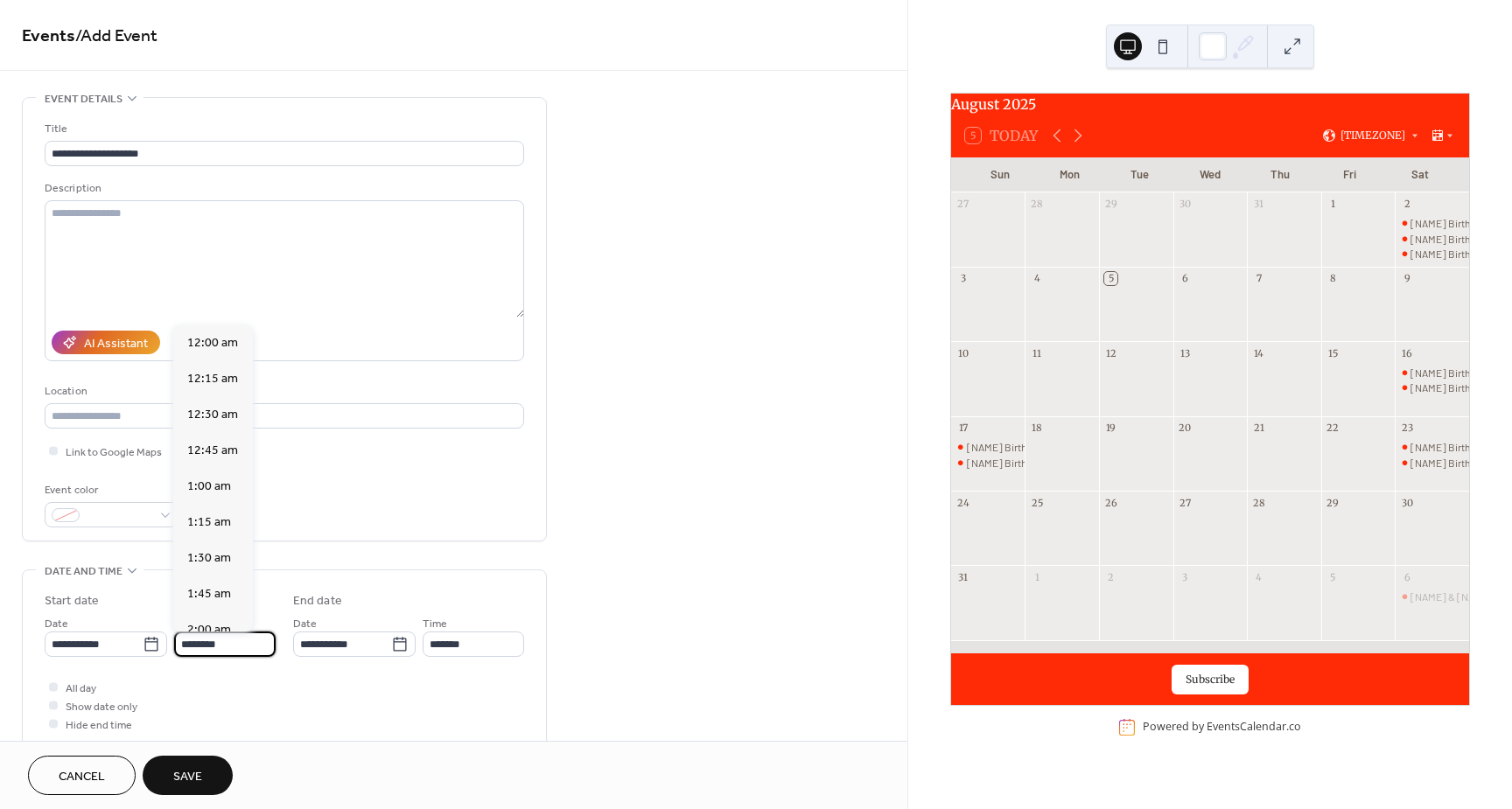 scroll, scrollTop: 1721, scrollLeft: 0, axis: vertical 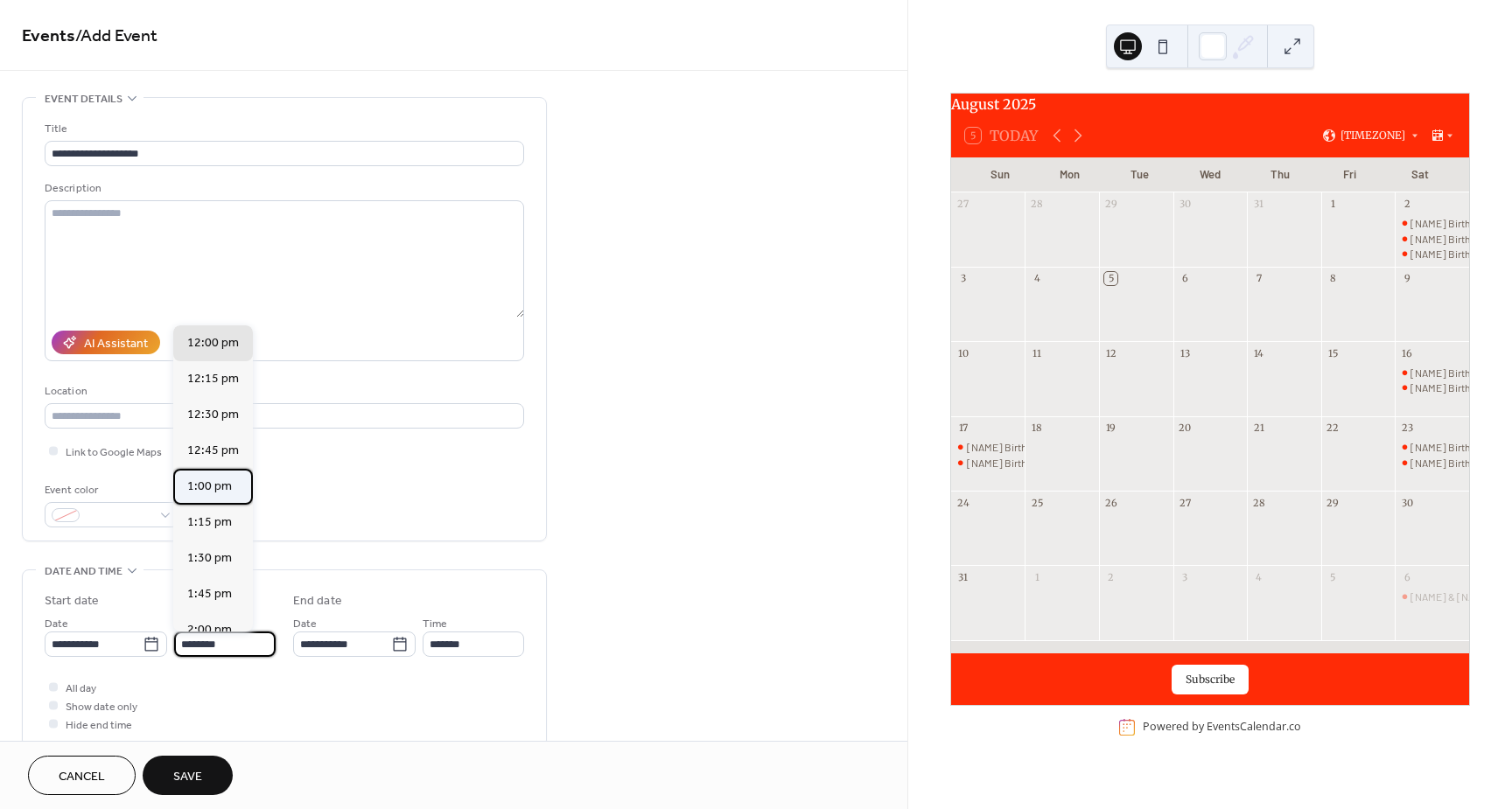 click on "1:00 pm" at bounding box center [209, 486] 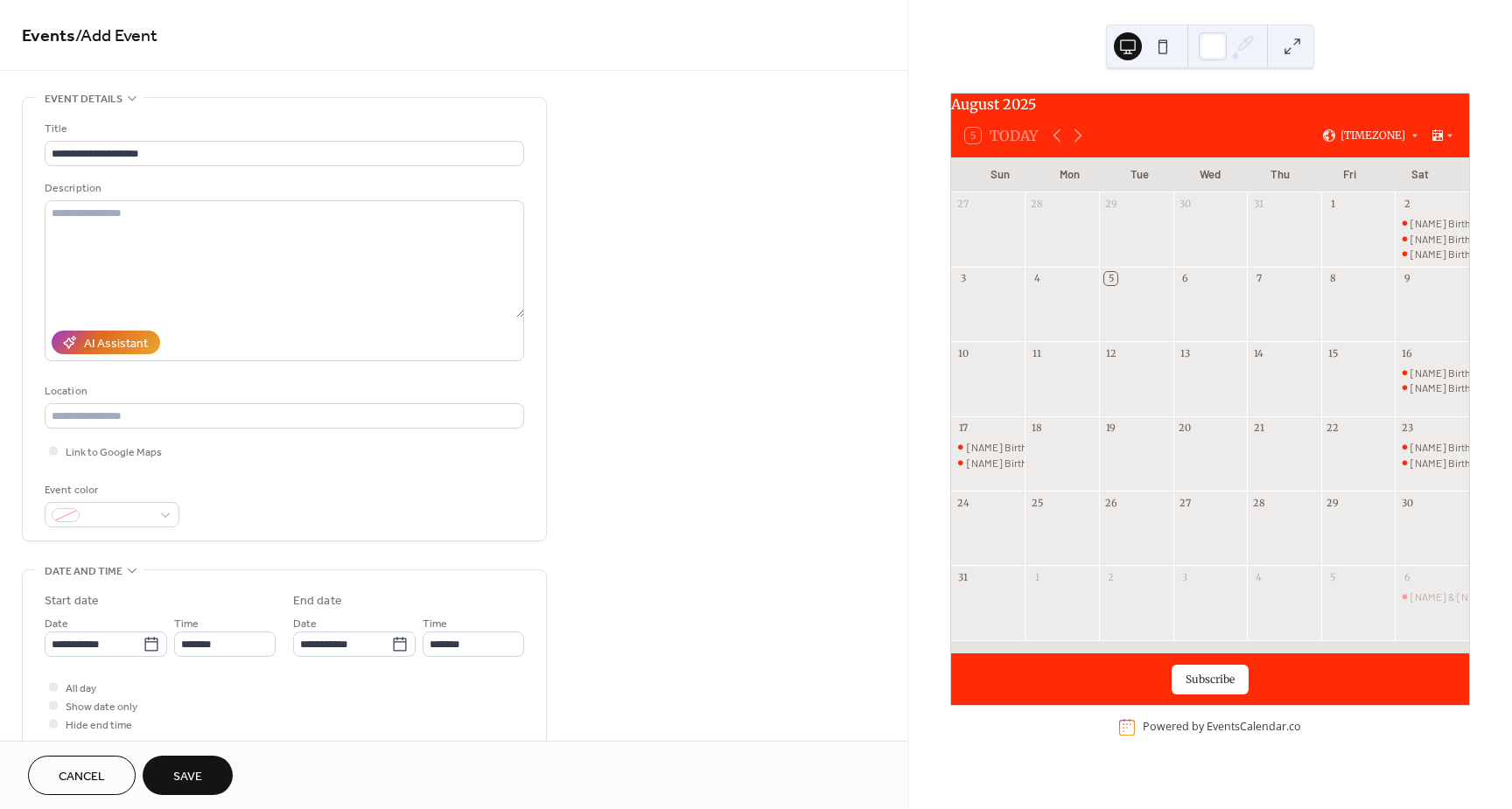 type on "*******" 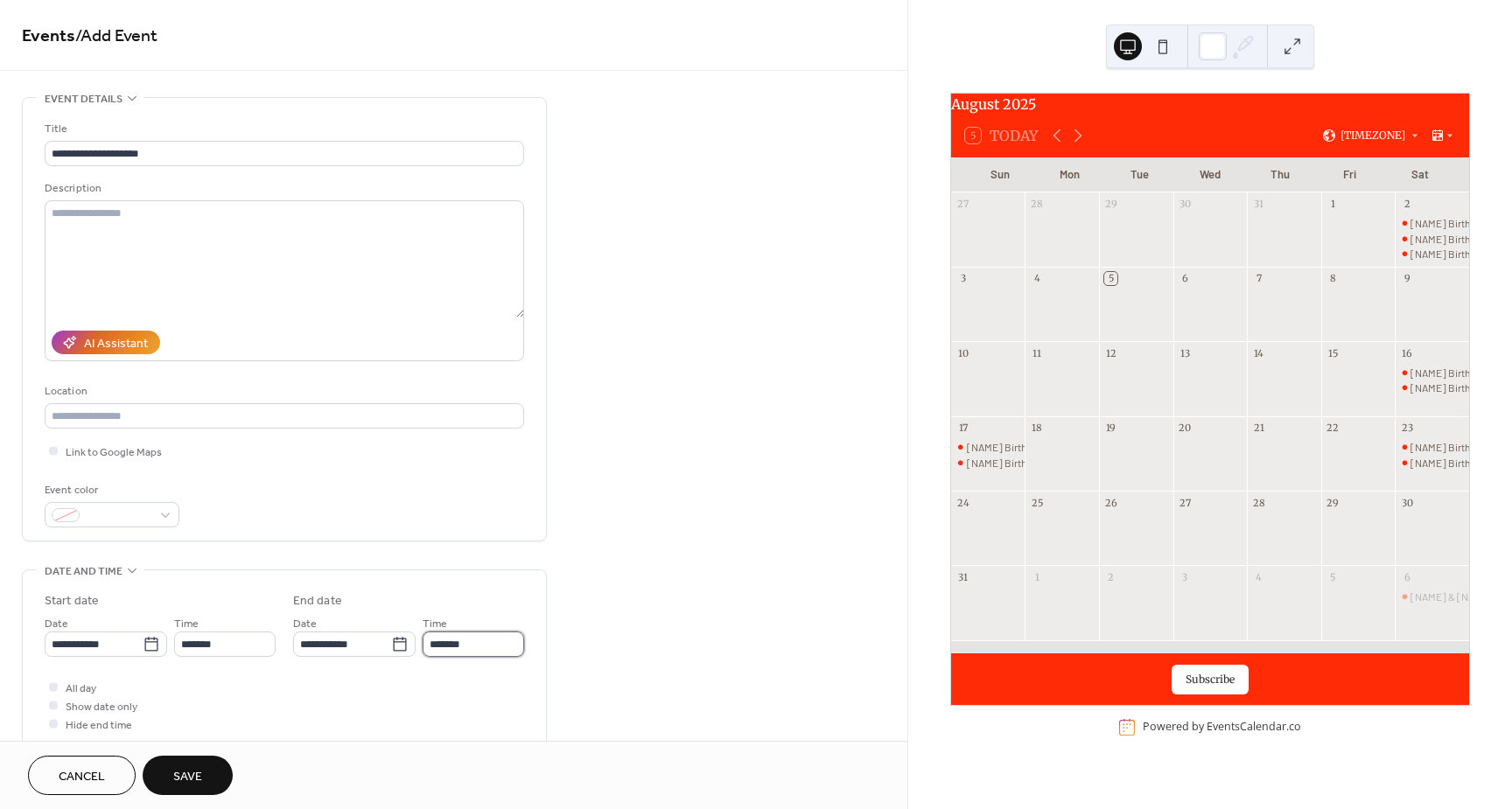 click on "*******" at bounding box center (473, 644) 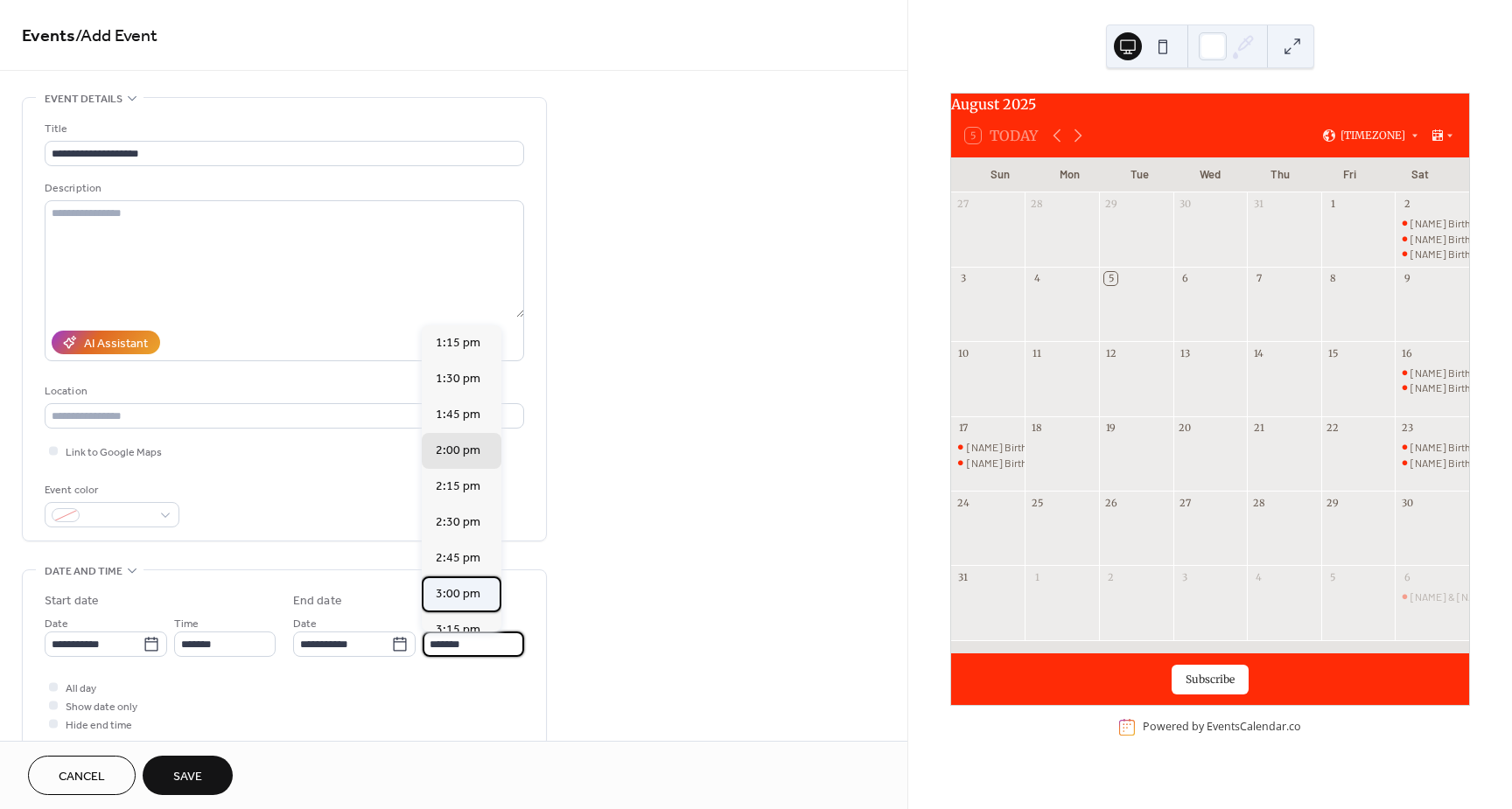 click on "3:00 pm" at bounding box center [458, 594] 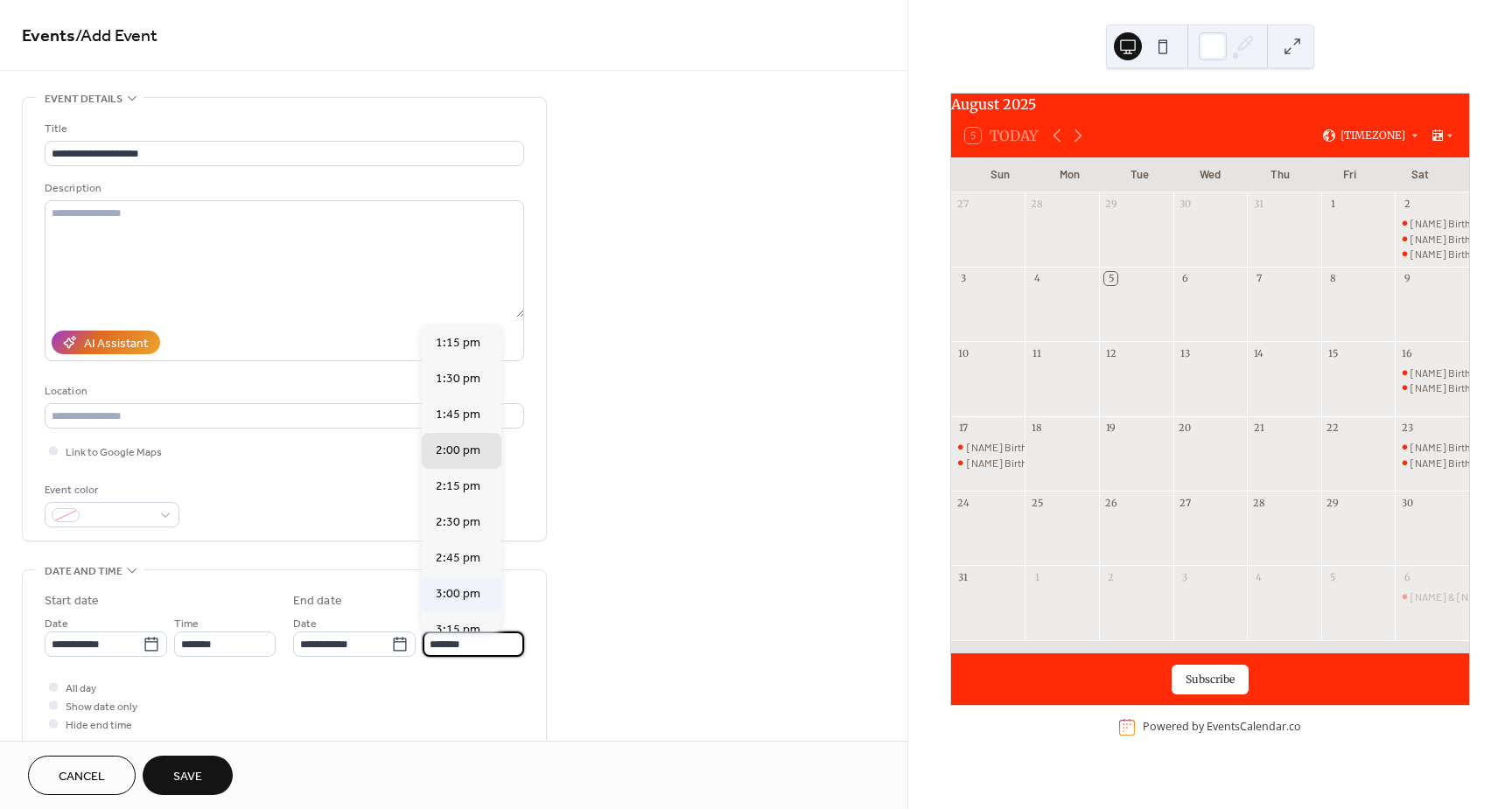 type on "*******" 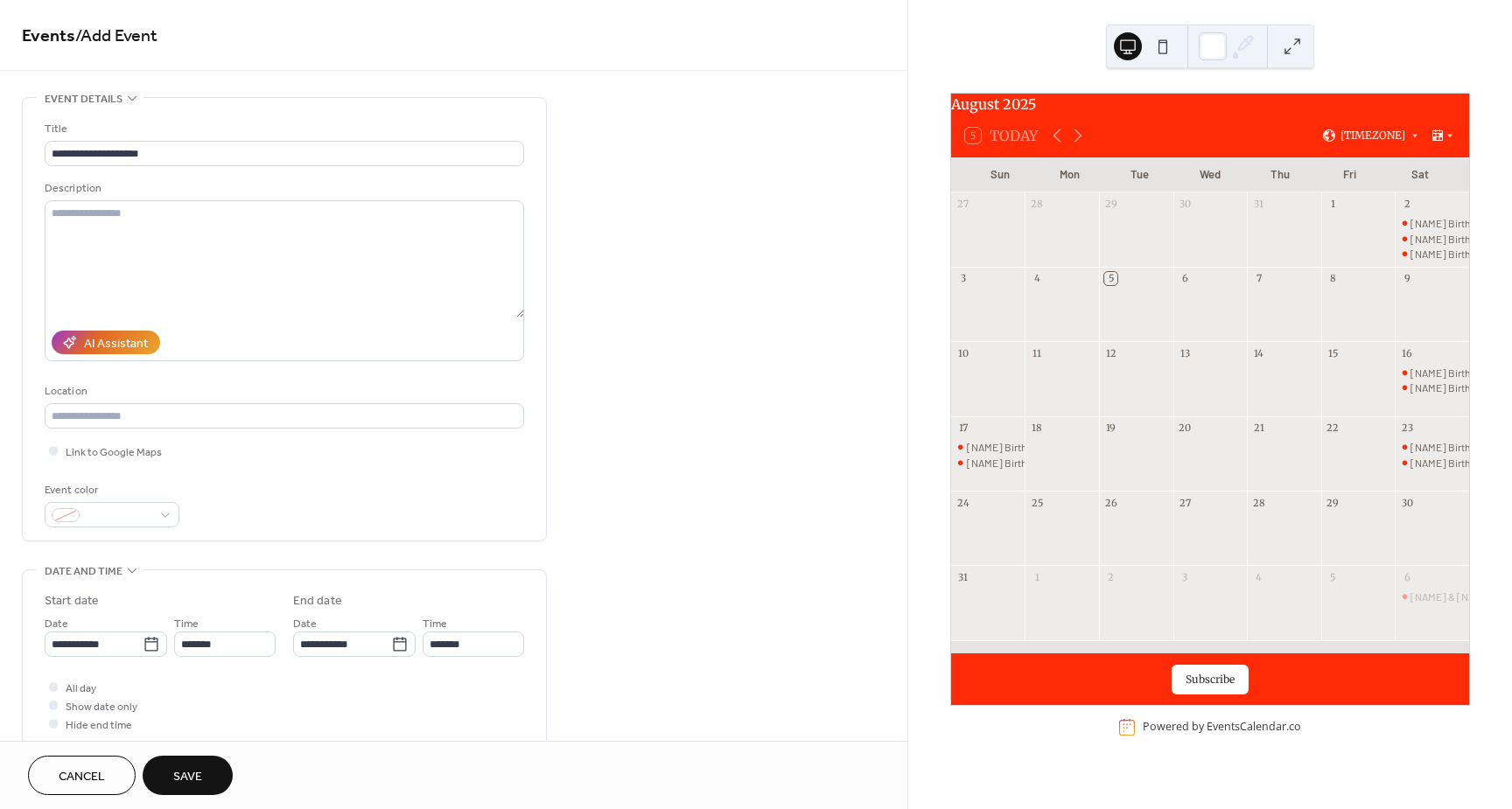 click on "Save" at bounding box center [187, 777] 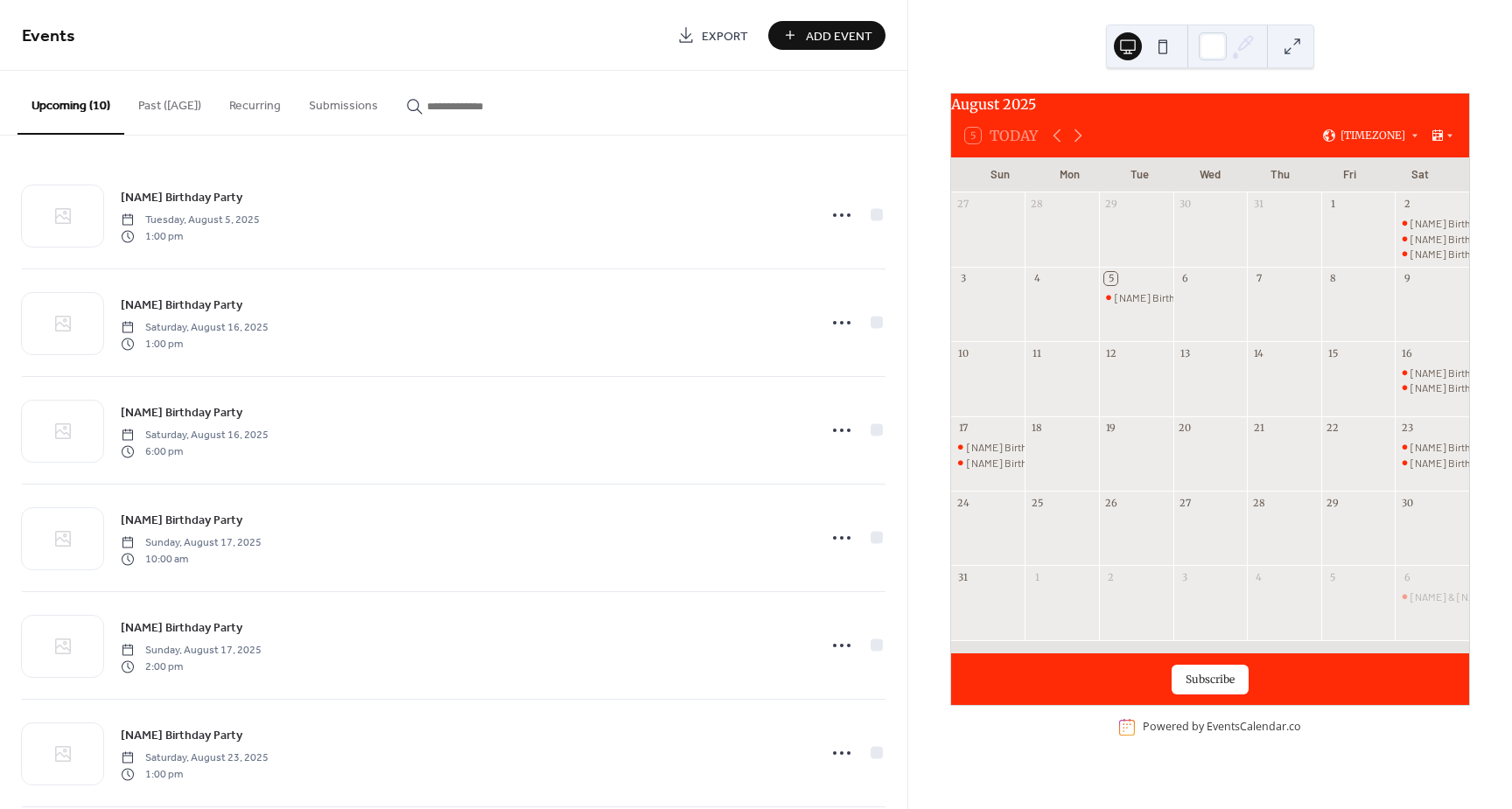 click on "Add Event" at bounding box center [839, 36] 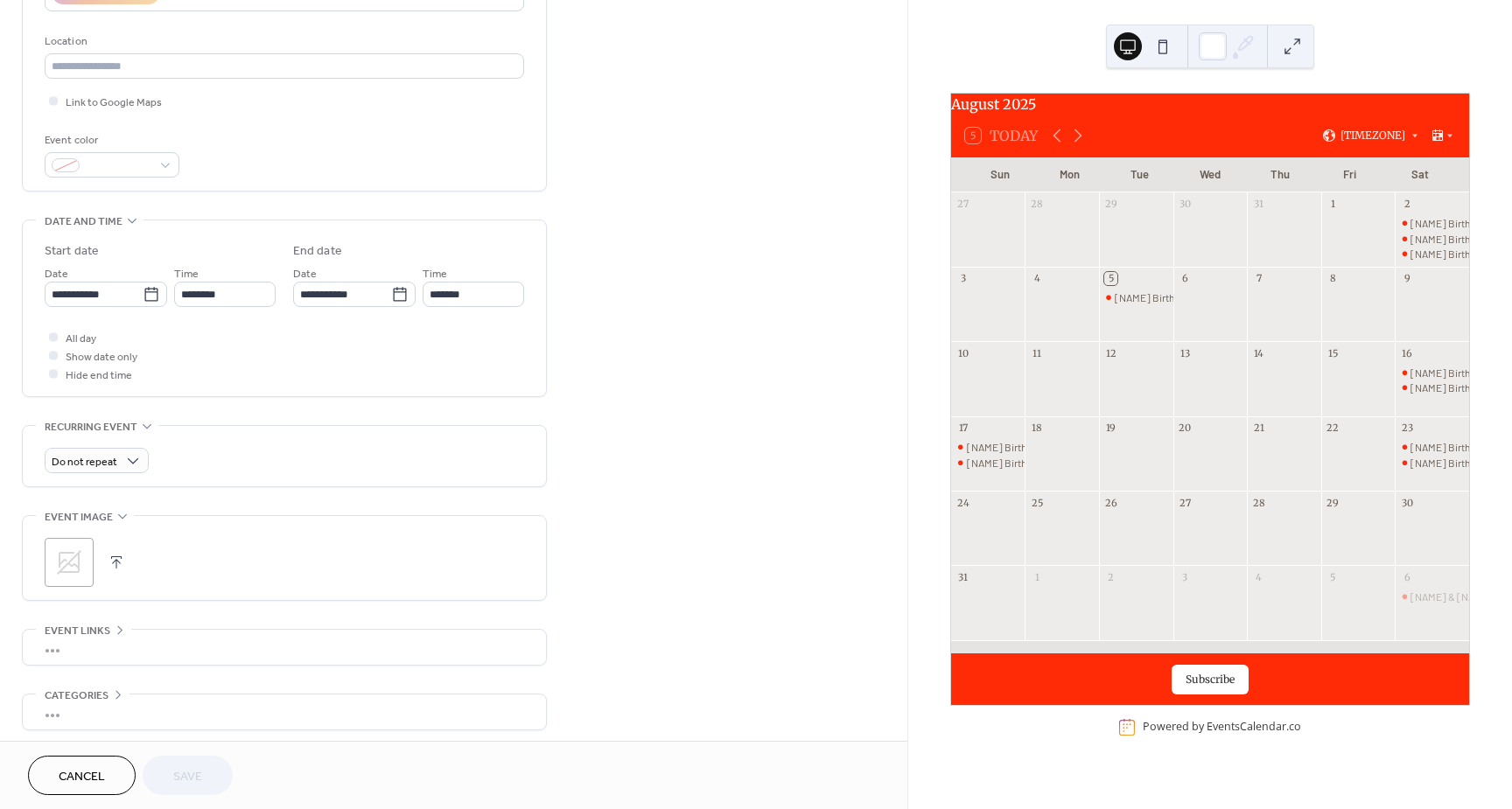 scroll, scrollTop: 0, scrollLeft: 0, axis: both 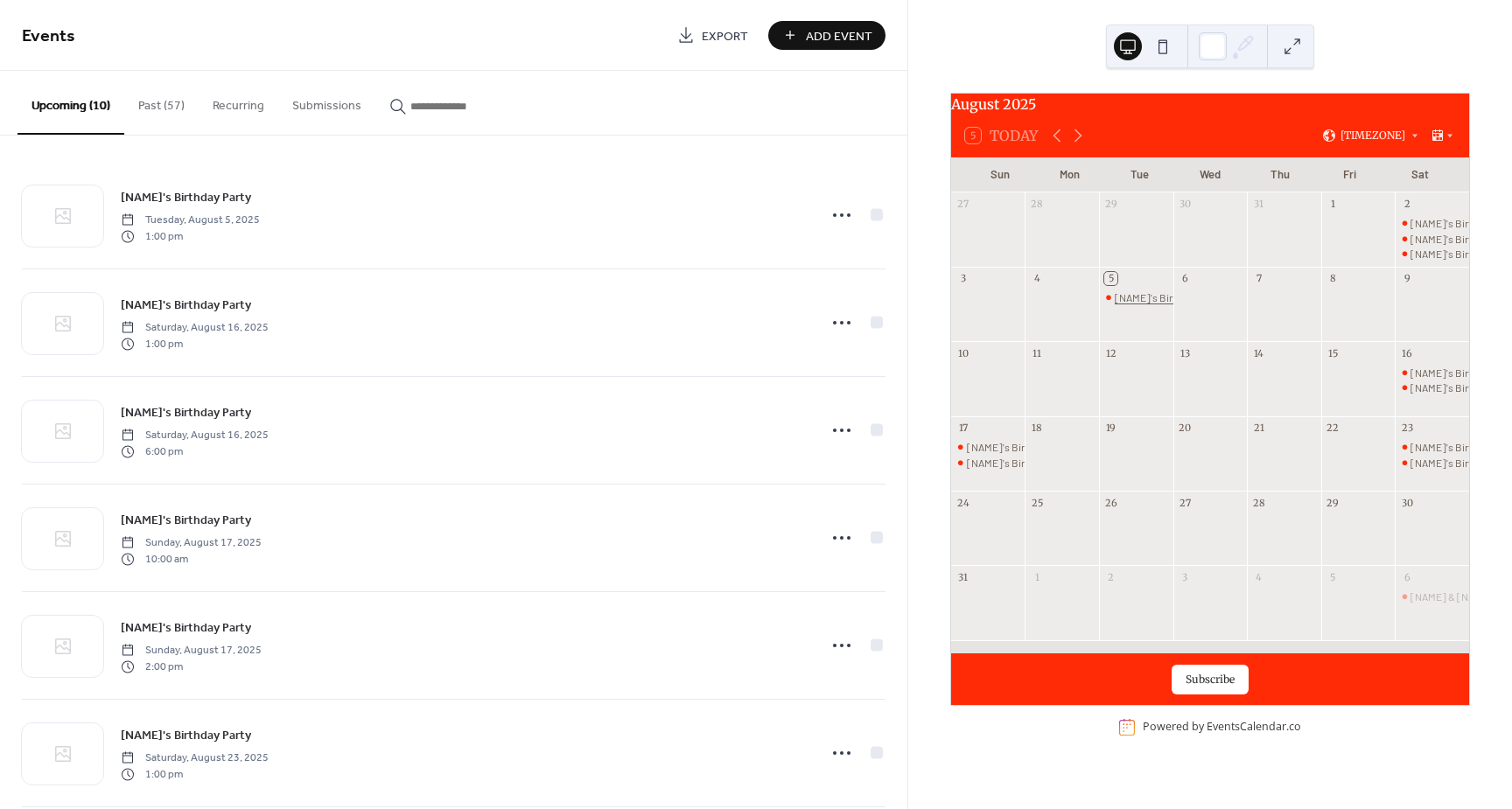 click on "[NAME]'s Birthday Party" at bounding box center [1169, 297] 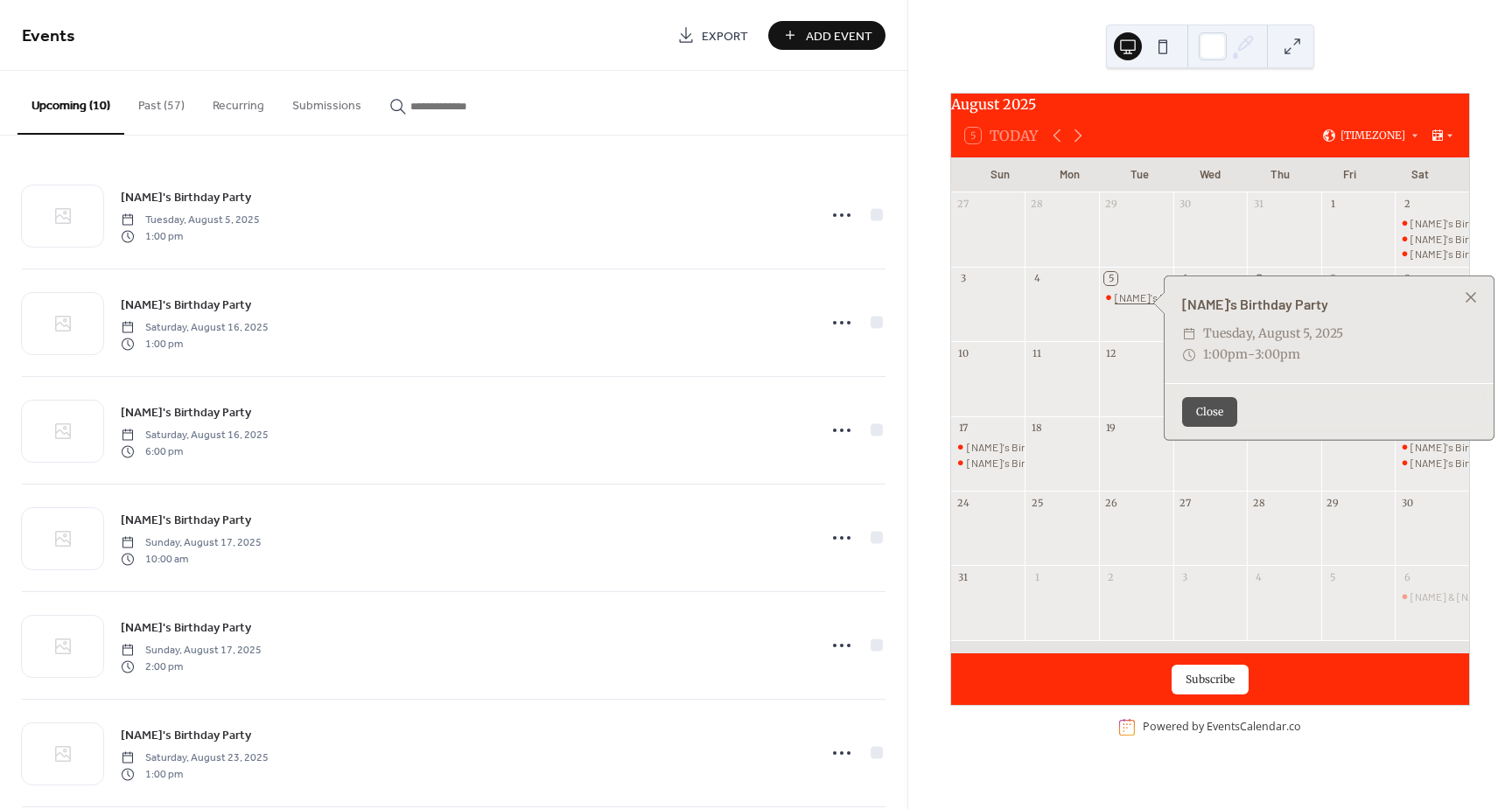click on "[NAME]'s Birthday Party" at bounding box center [1169, 297] 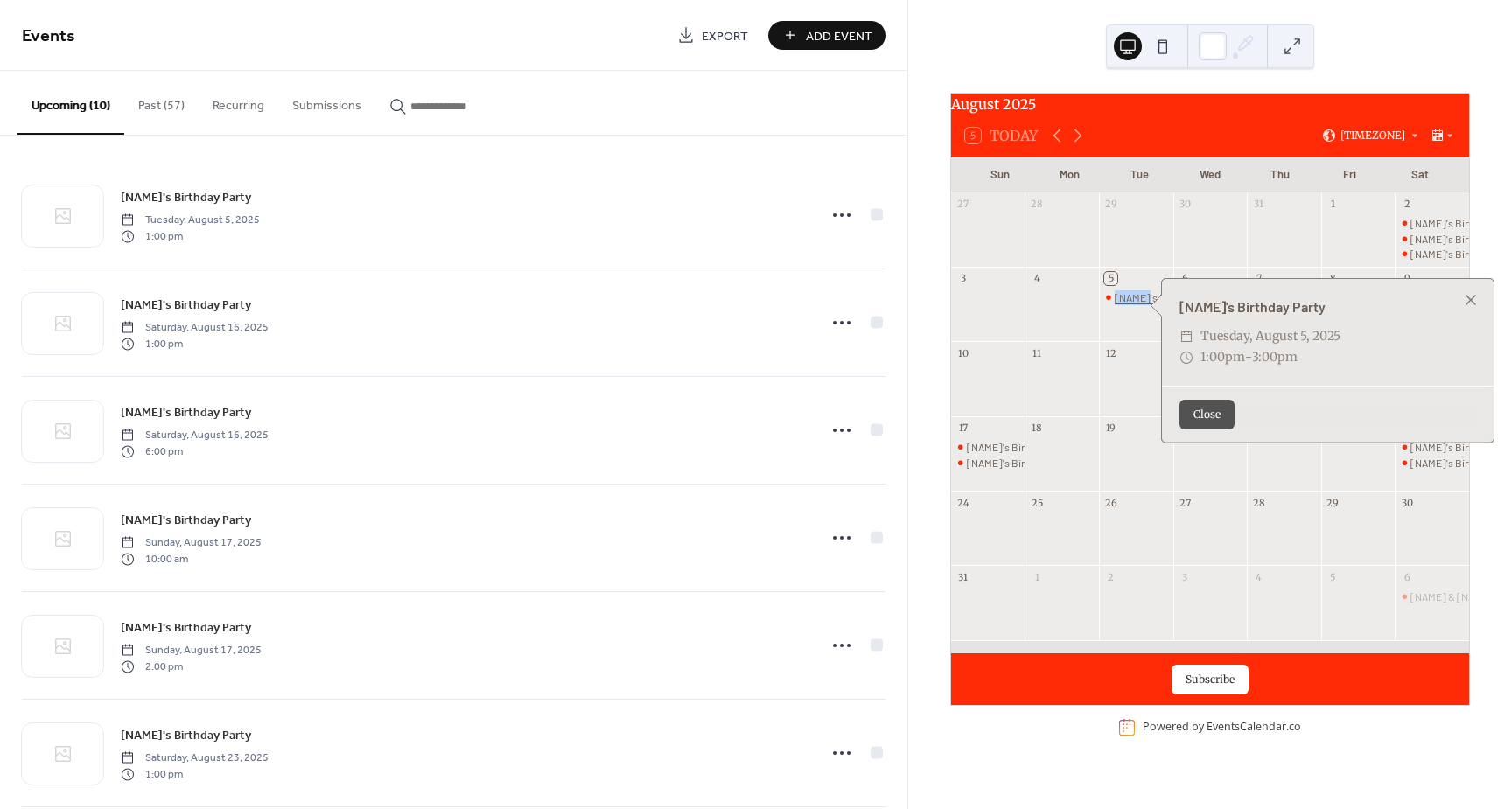 click on "[NAME]'s Birthday Party" at bounding box center (1169, 297) 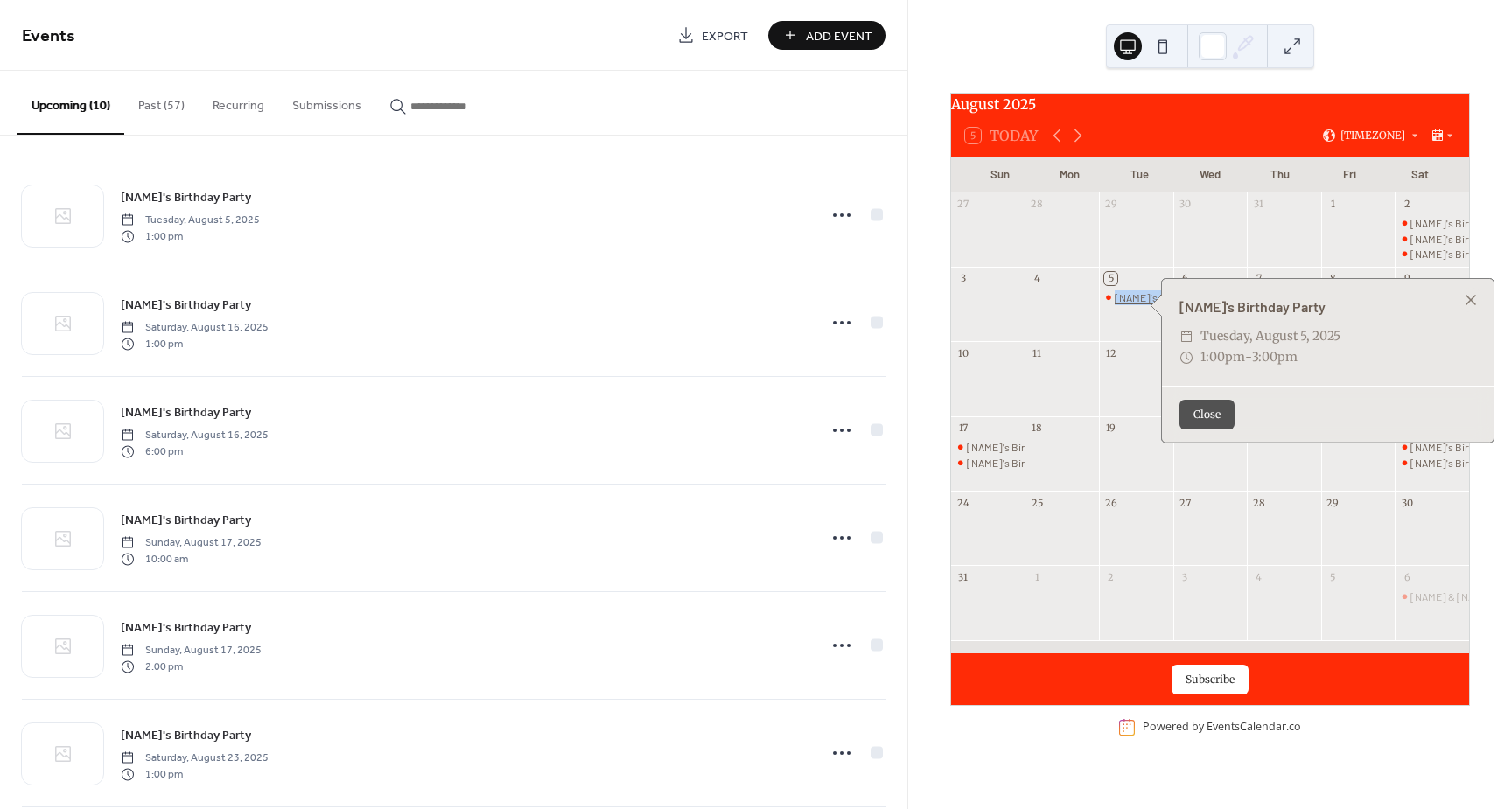 click on "[NAME]'s Birthday Party" at bounding box center [1169, 297] 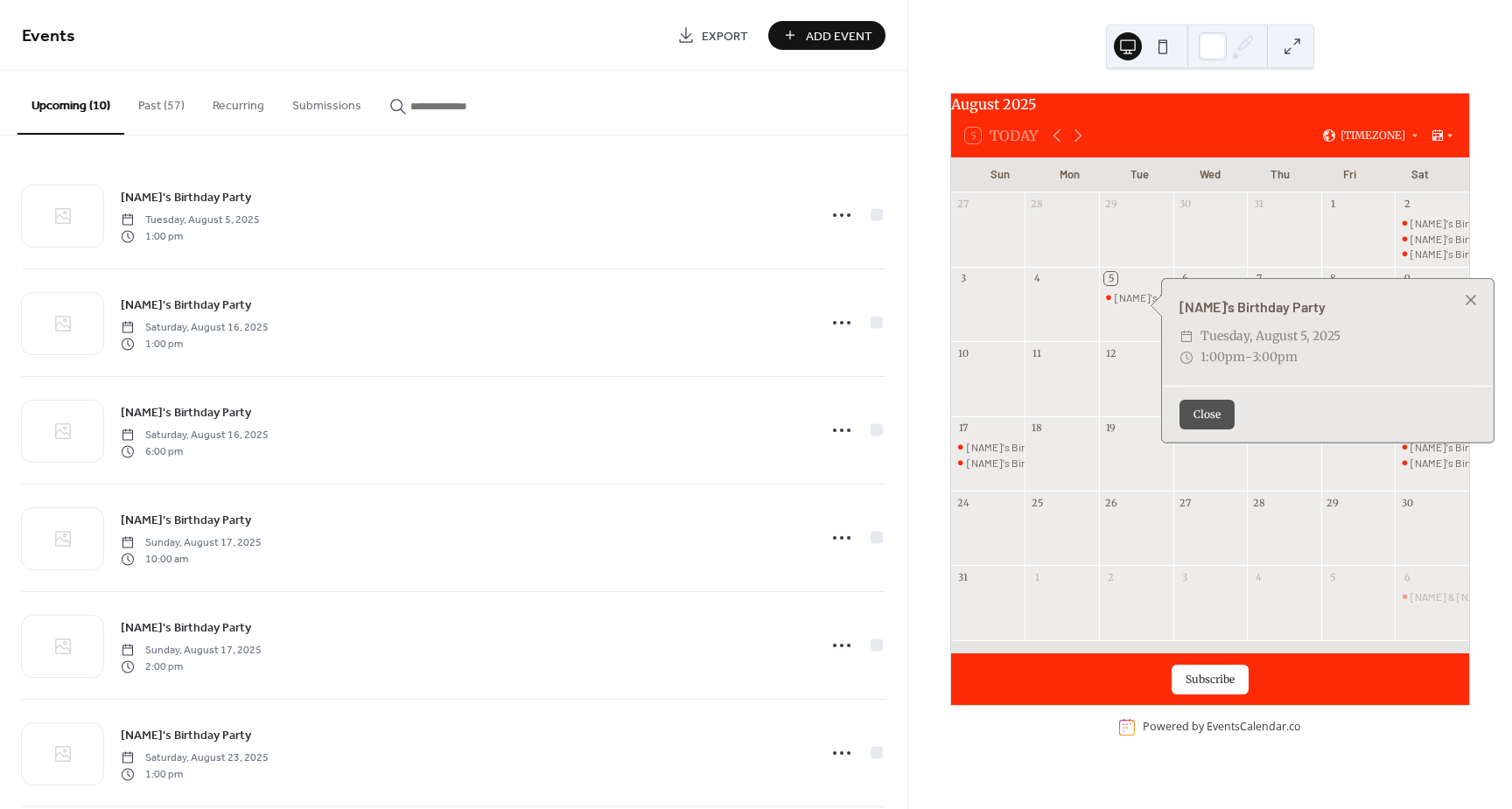 click on "[NAME]'s Birthday Party" at bounding box center [1327, 307] 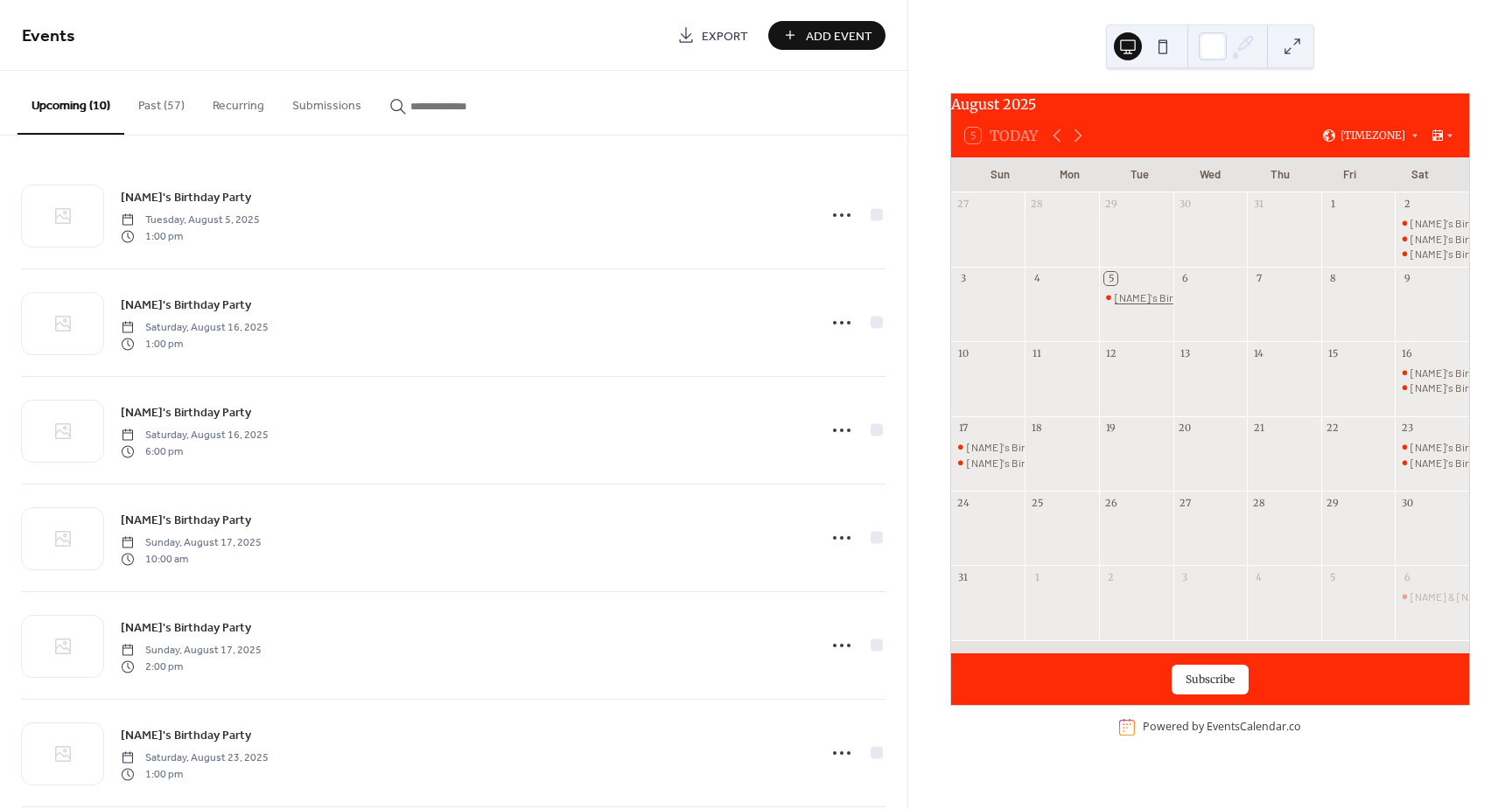 click on "[NAME]'s Birthday Party" at bounding box center (1169, 297) 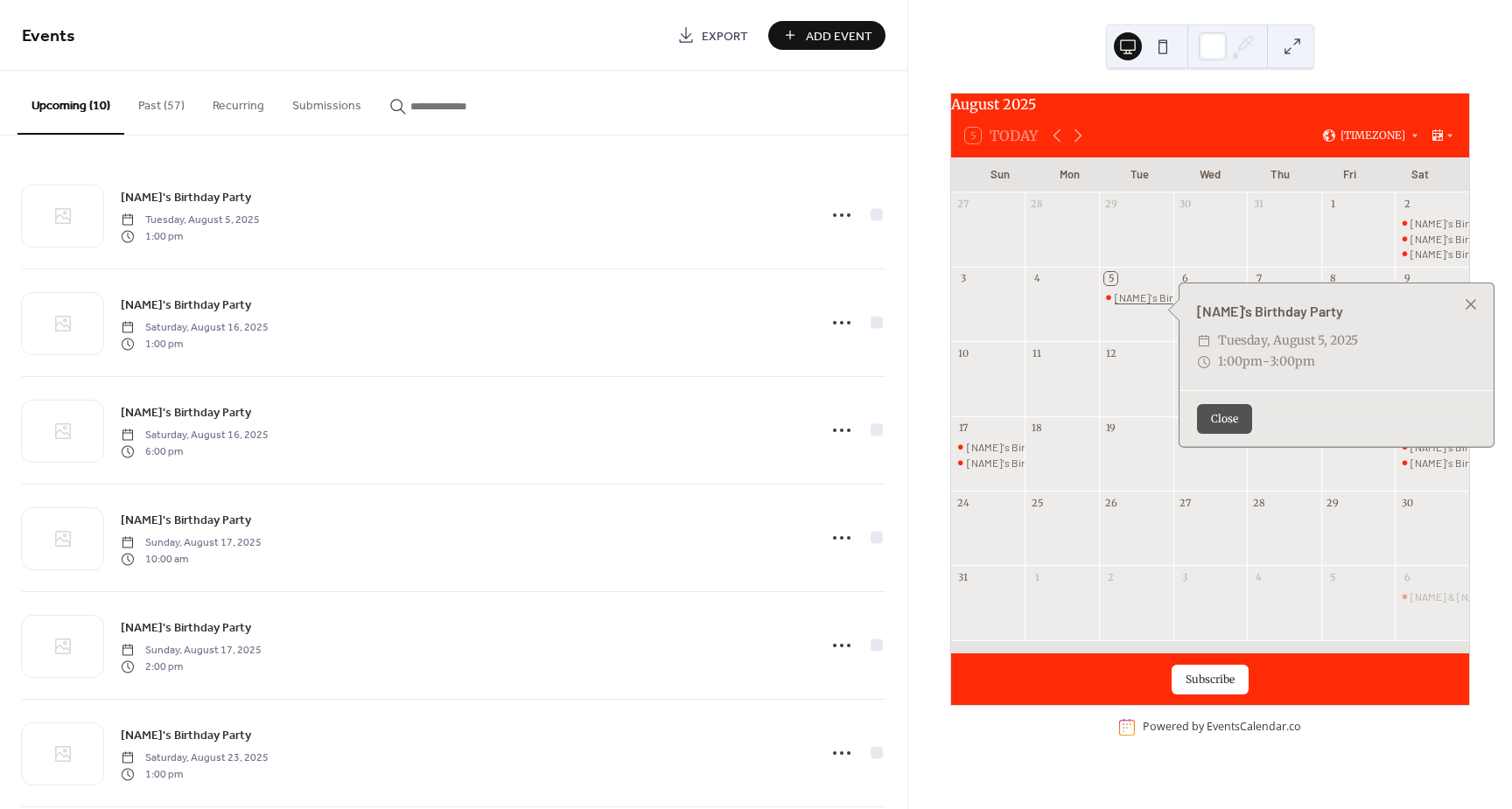 click on "[NAME]'s Birthday Party" at bounding box center [1169, 297] 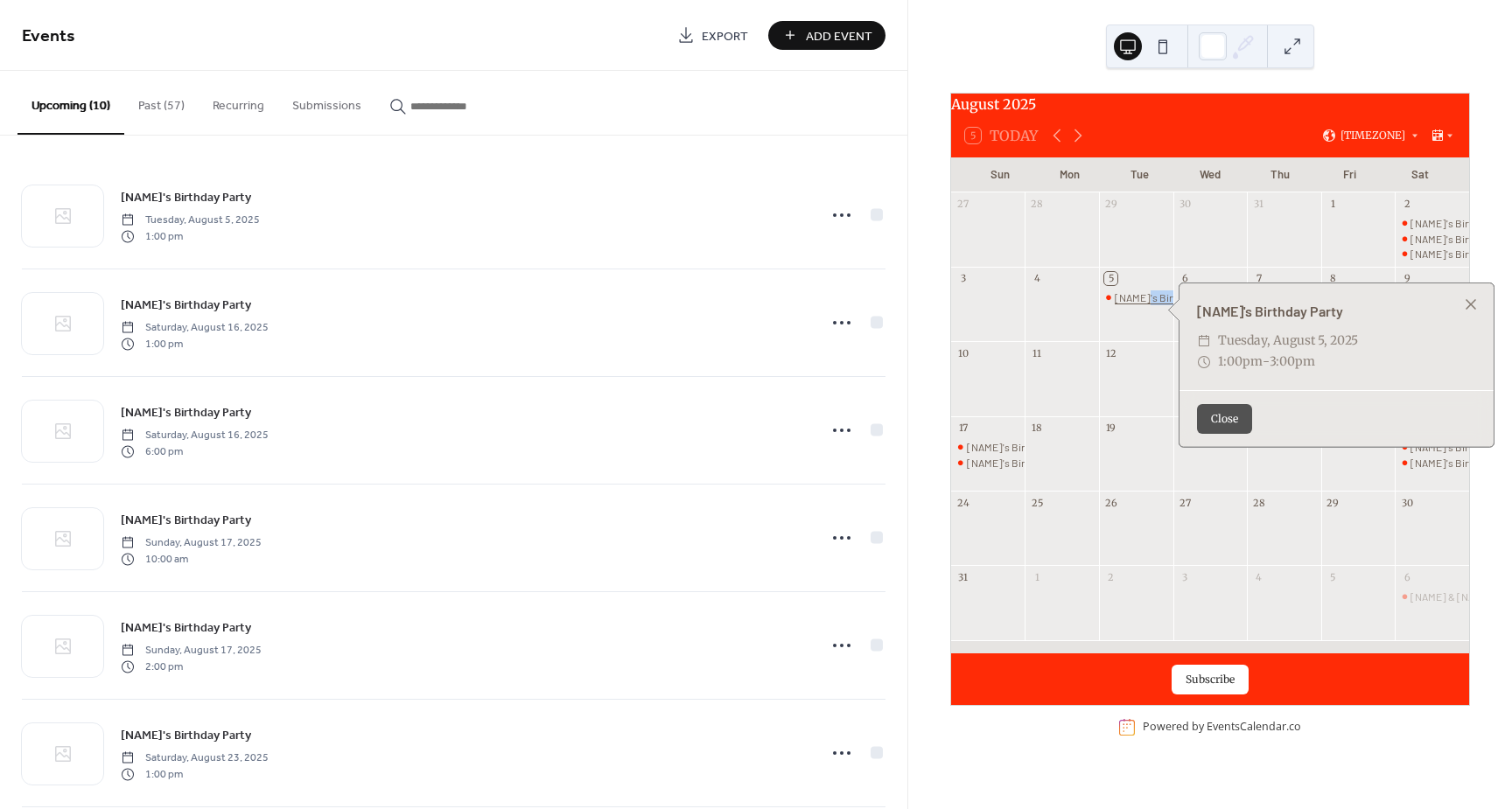 click on "[NAME]'s Birthday Party" at bounding box center [1169, 297] 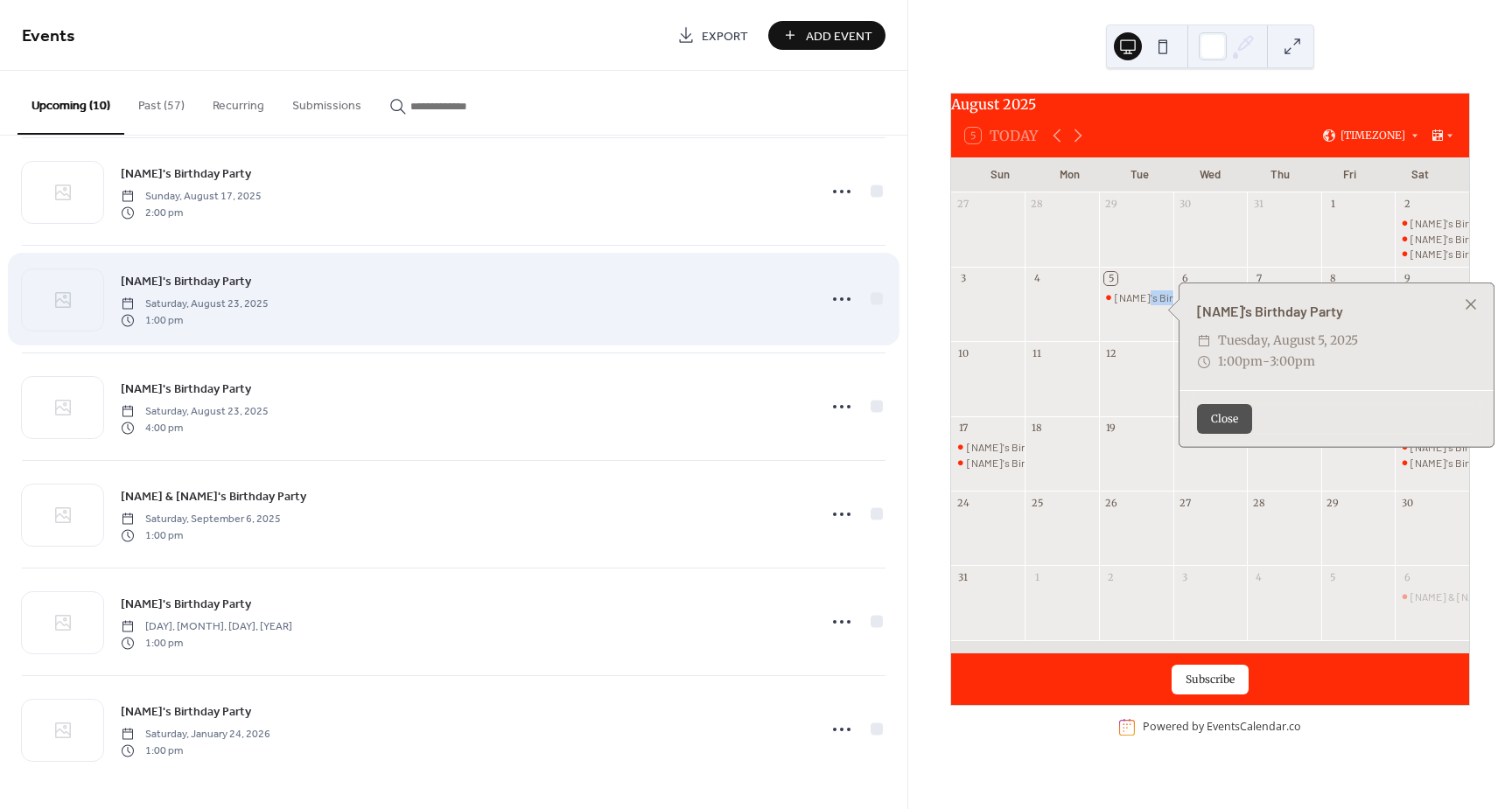 scroll, scrollTop: 366, scrollLeft: 0, axis: vertical 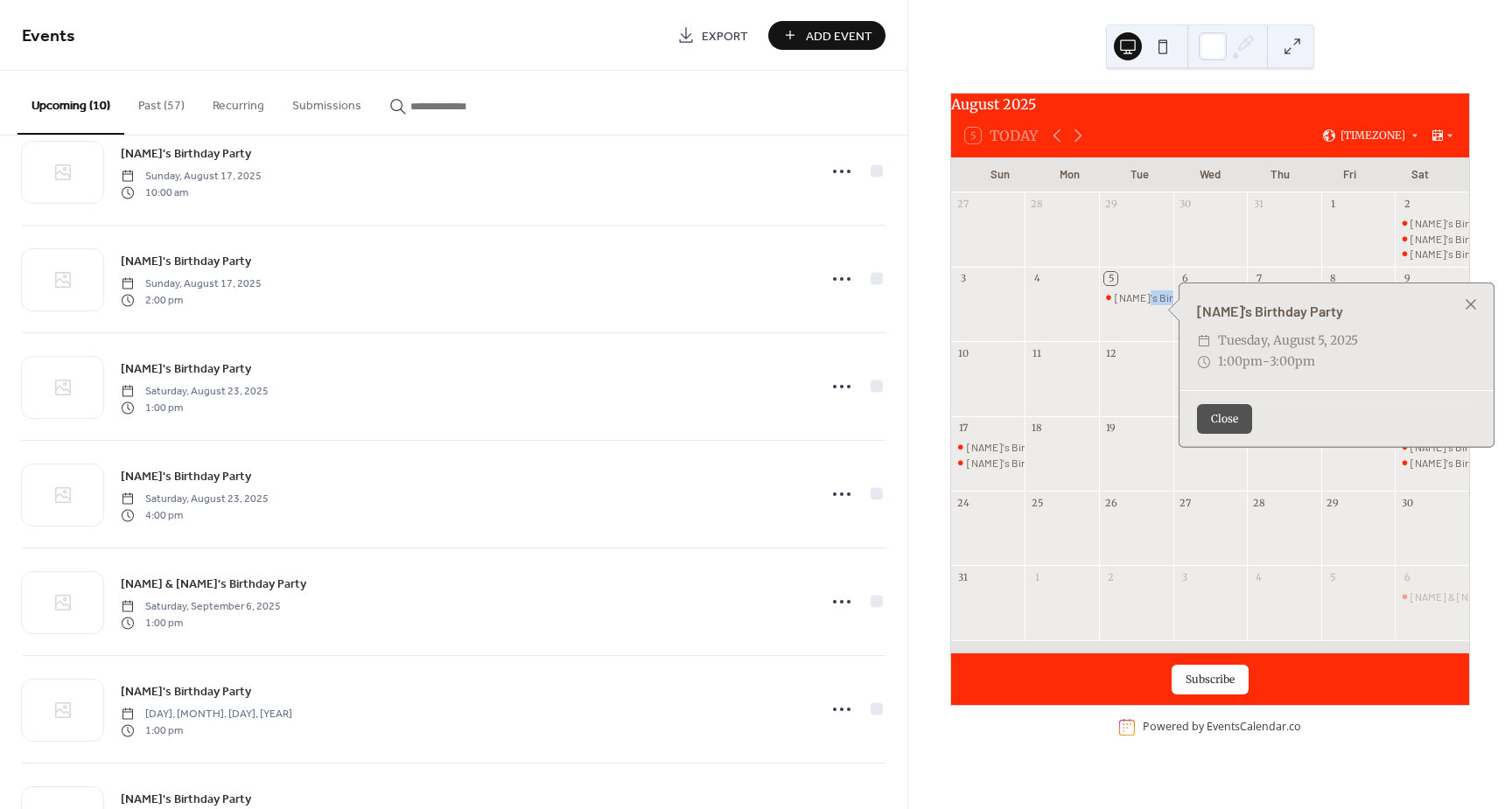 click on "Upcoming (10)" at bounding box center (71, 102) 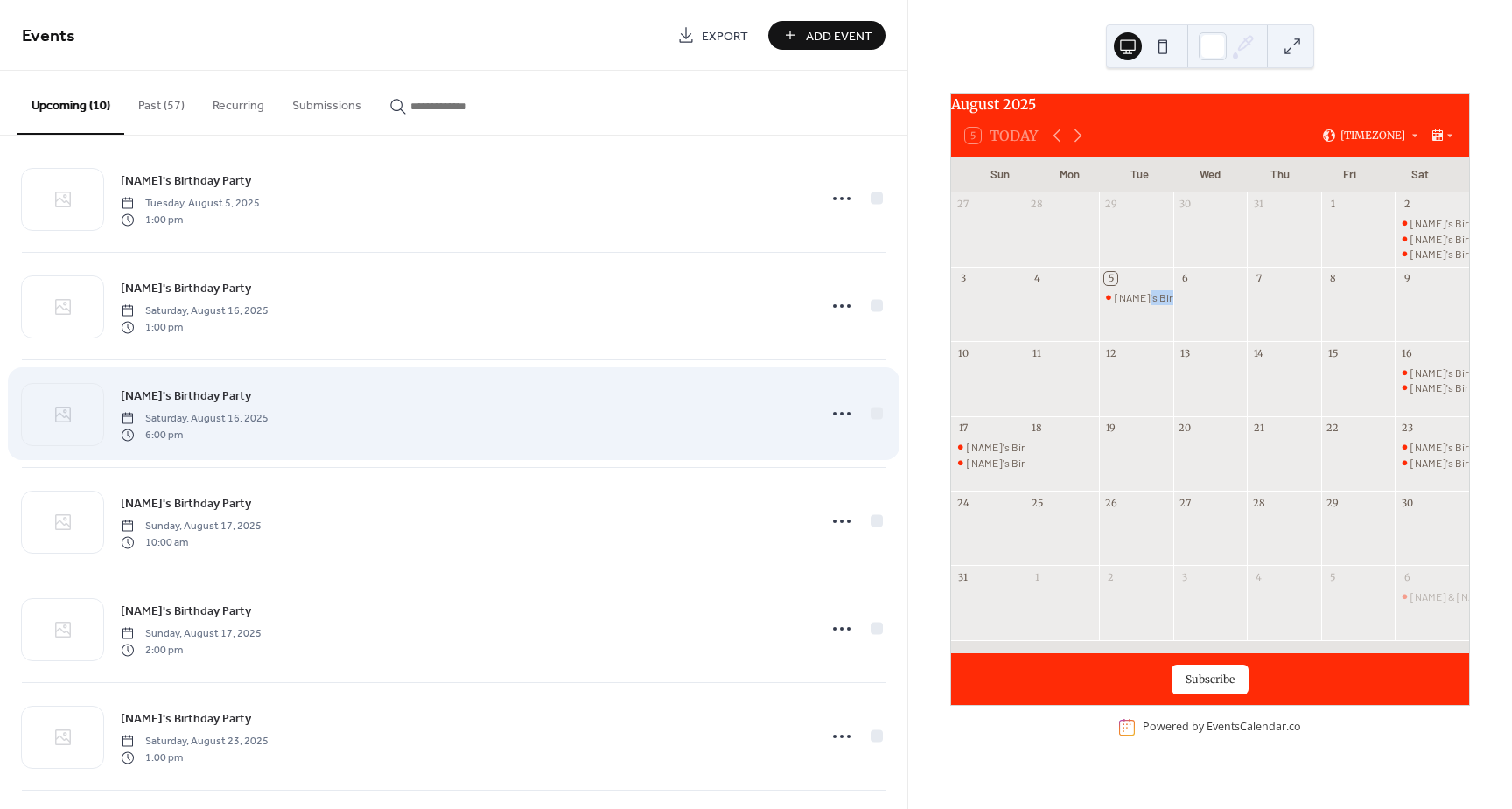 scroll, scrollTop: 0, scrollLeft: 0, axis: both 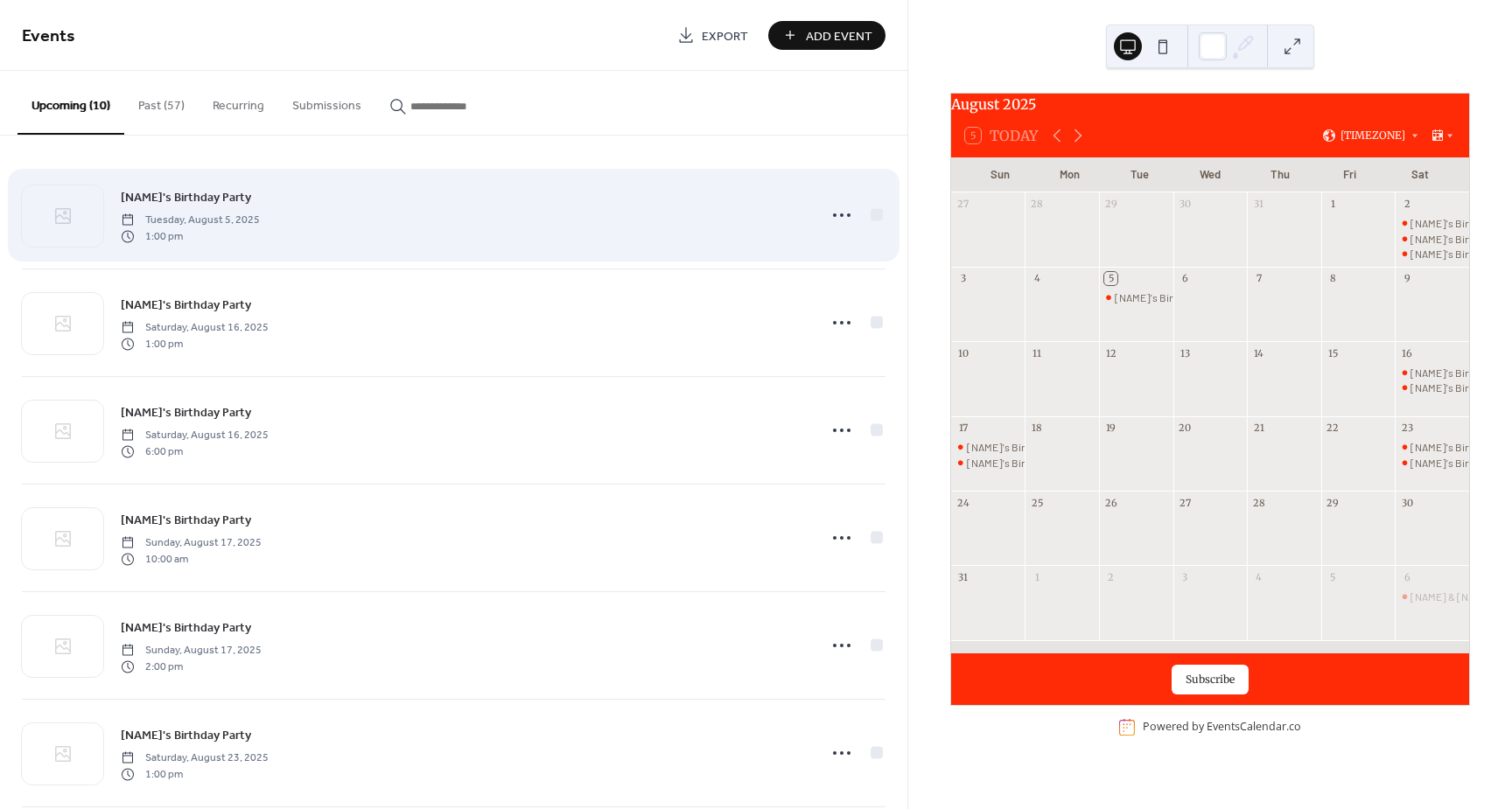 click on "[NAME]'s Birthday Party [DAY], [MONTH], [DAY], [YEAR] [TIME]" at bounding box center [463, 215] 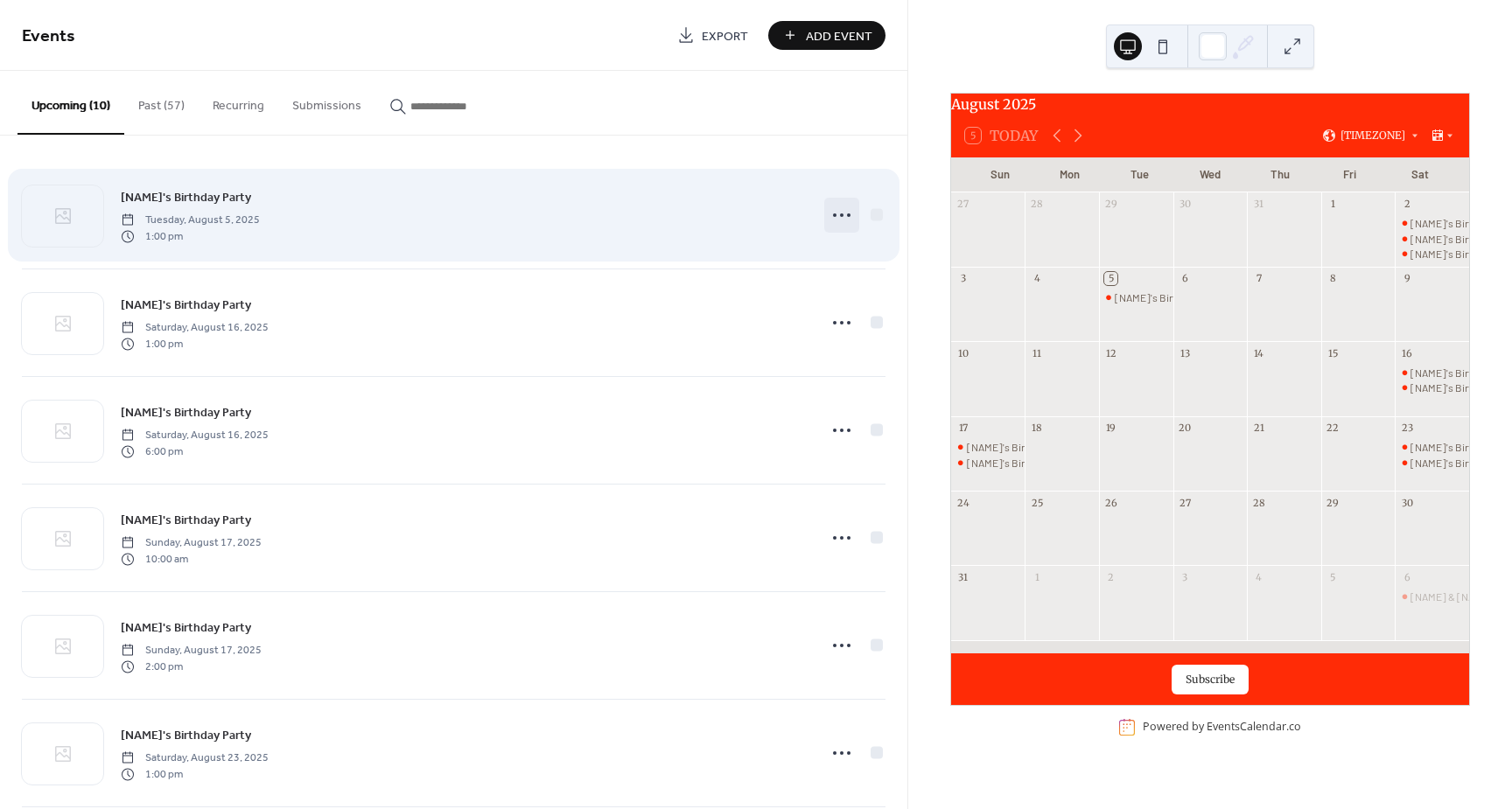 click 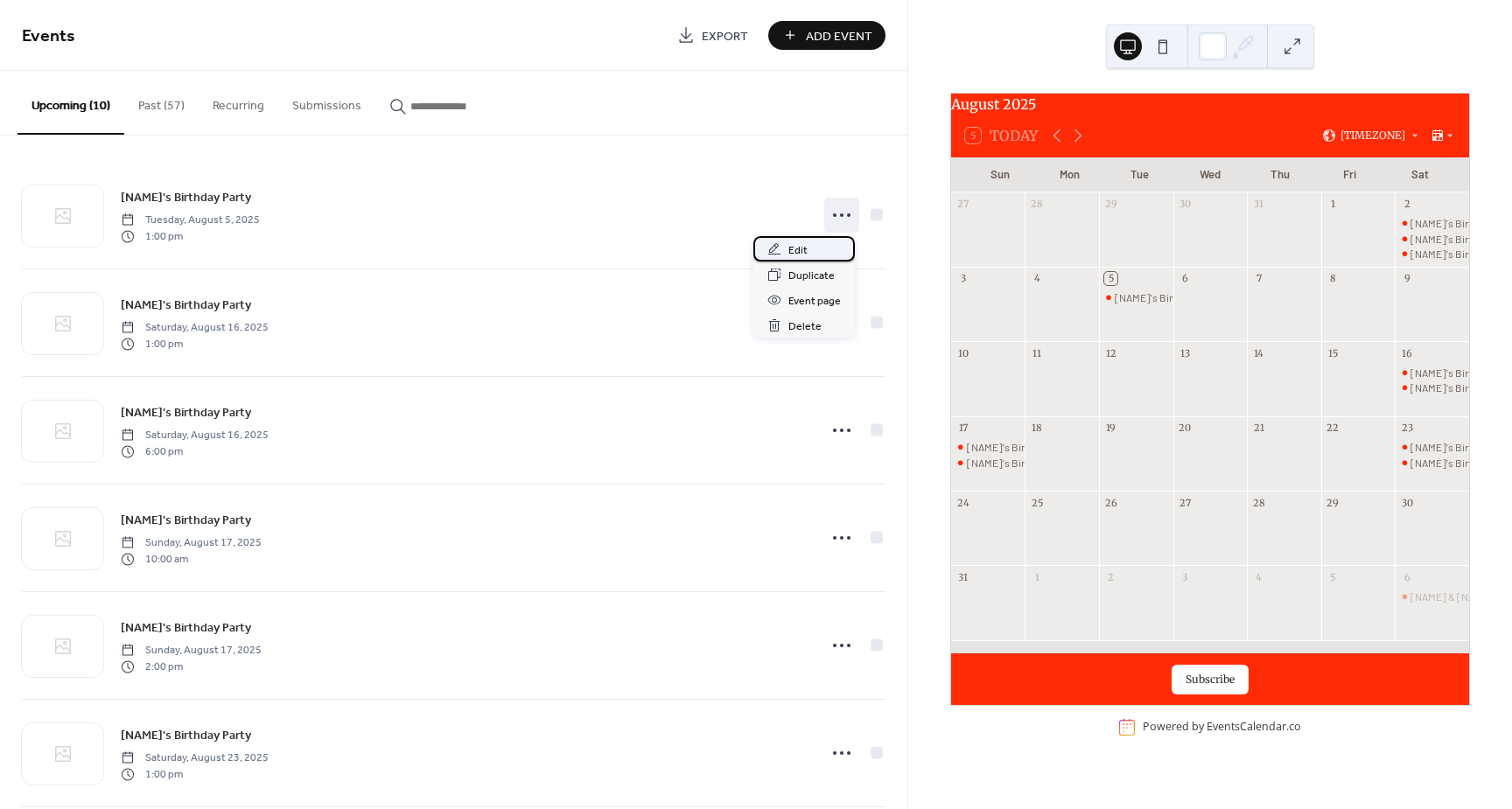 click on "Edit" at bounding box center (798, 250) 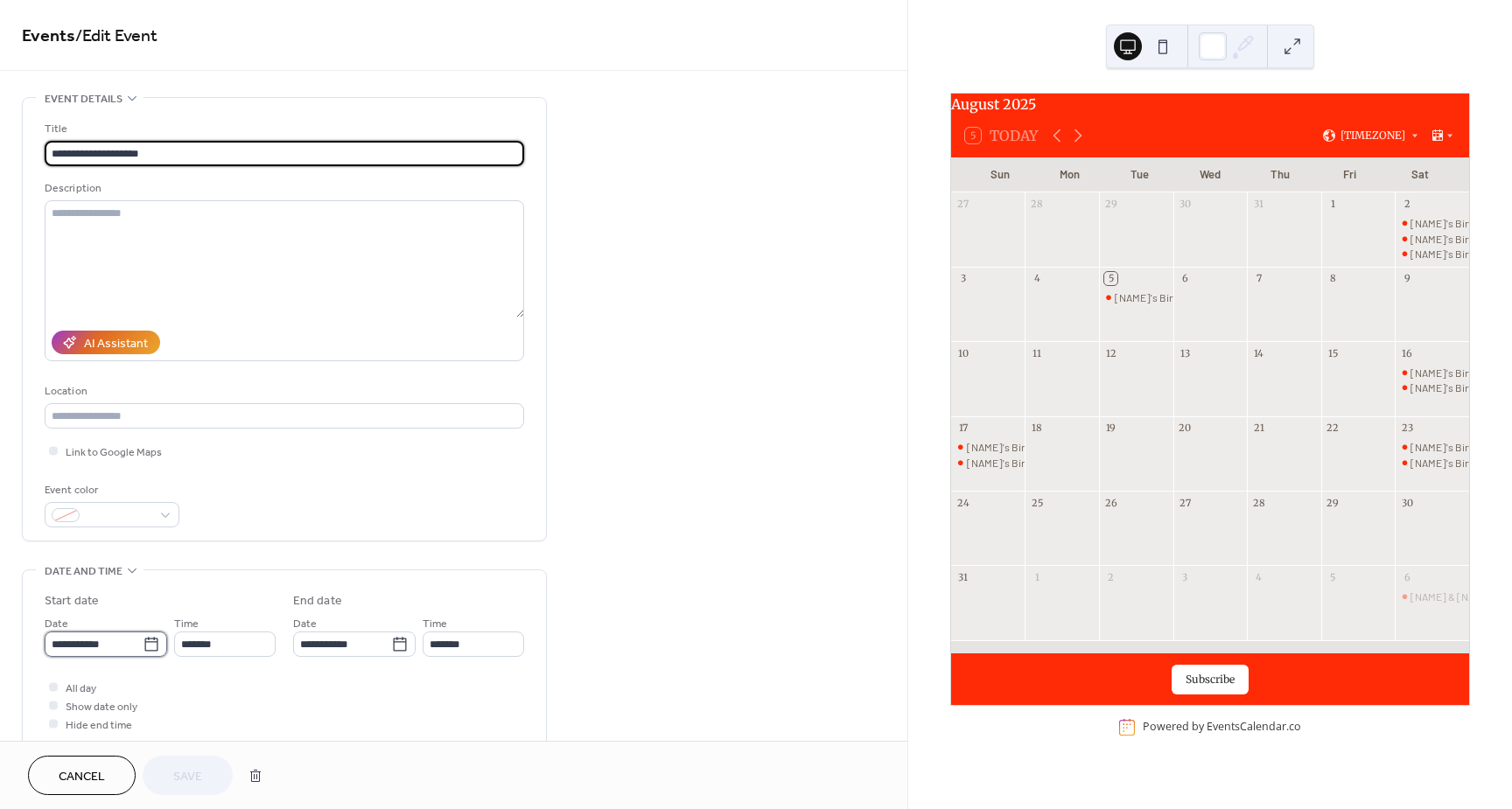 click on "**********" at bounding box center (94, 644) 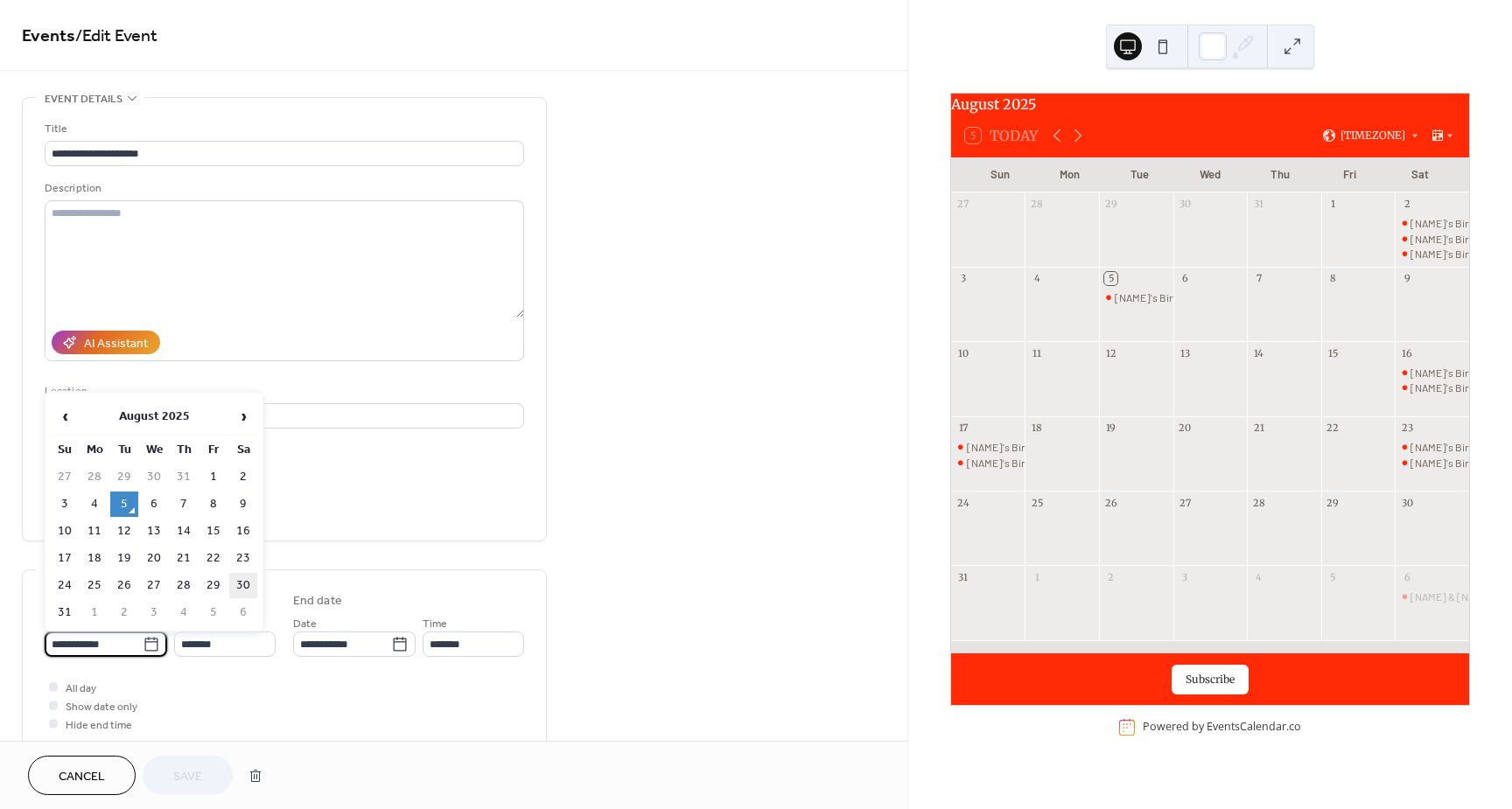 click on "30" at bounding box center [243, 585] 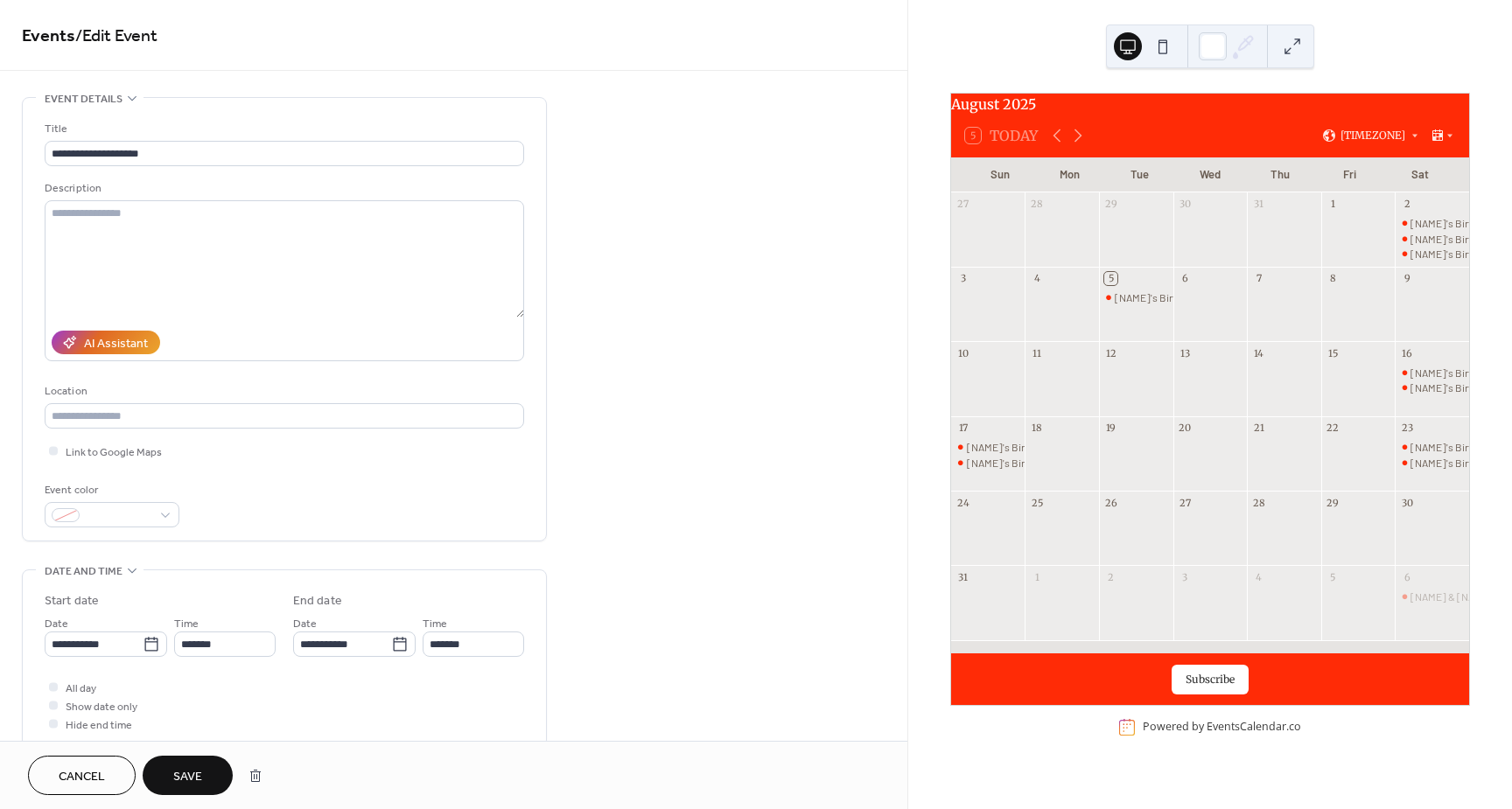 click on "Save" at bounding box center [187, 777] 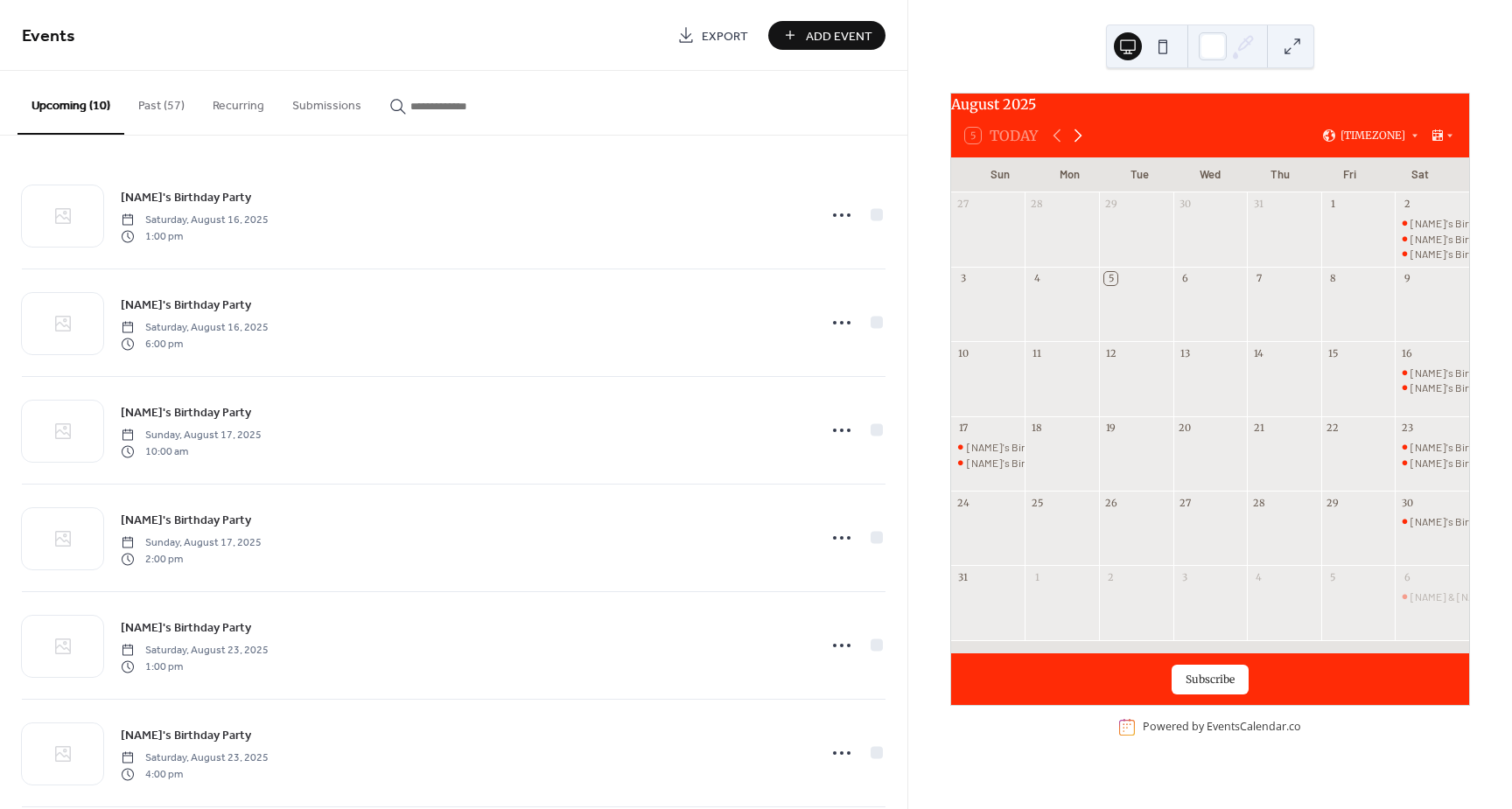 click 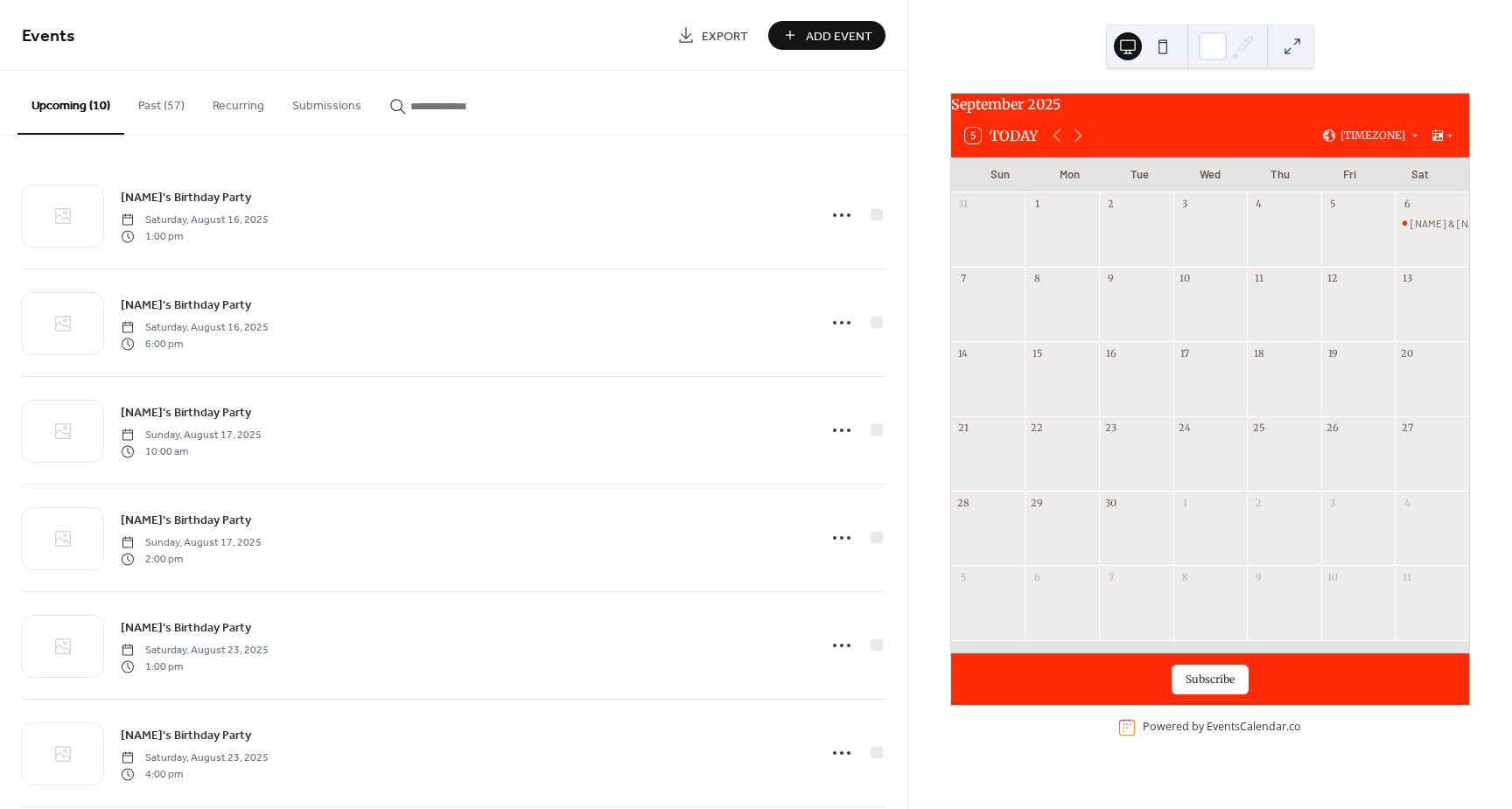 click at bounding box center (1432, 387) 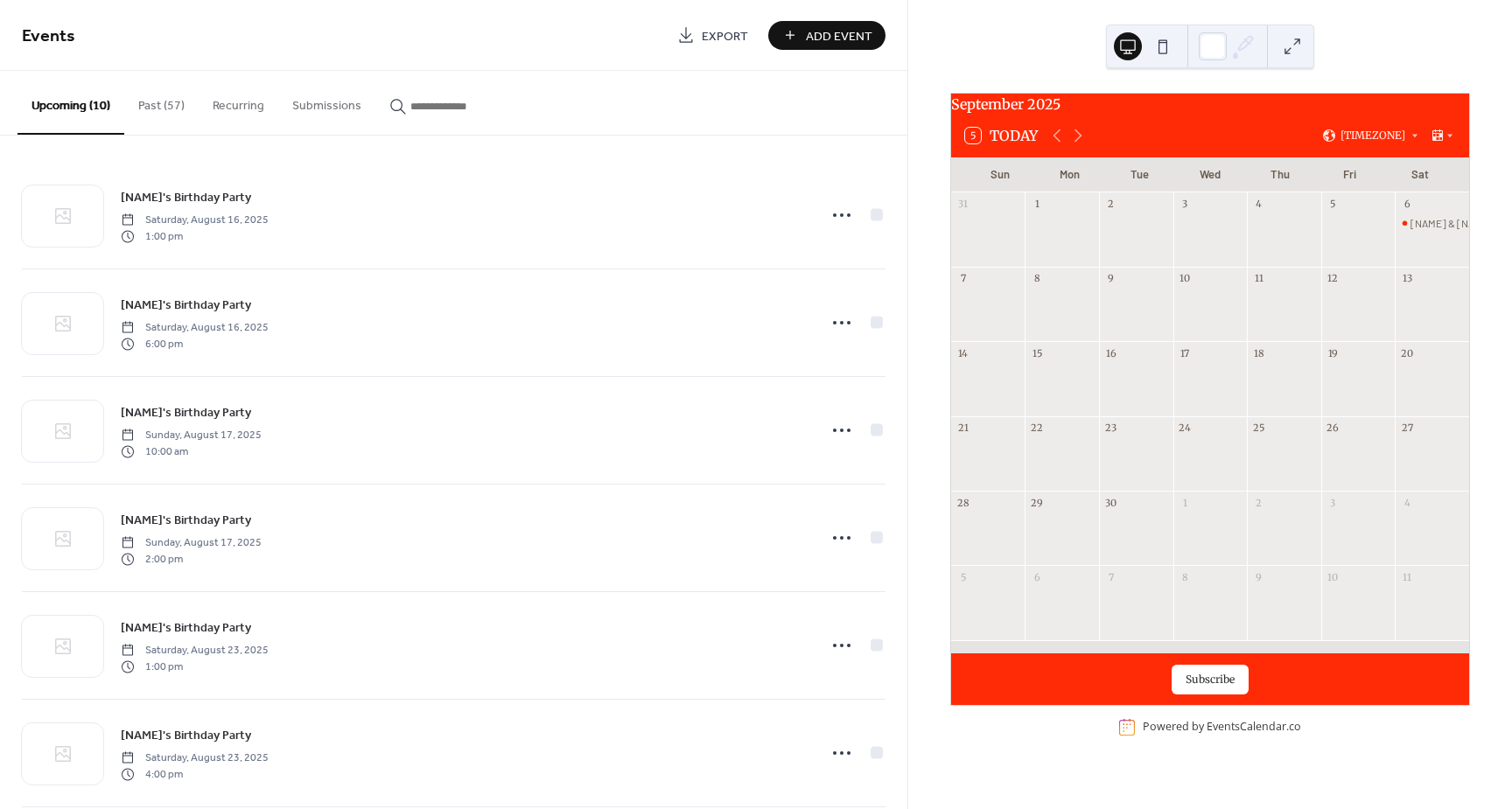 click on "Add Event" at bounding box center [839, 36] 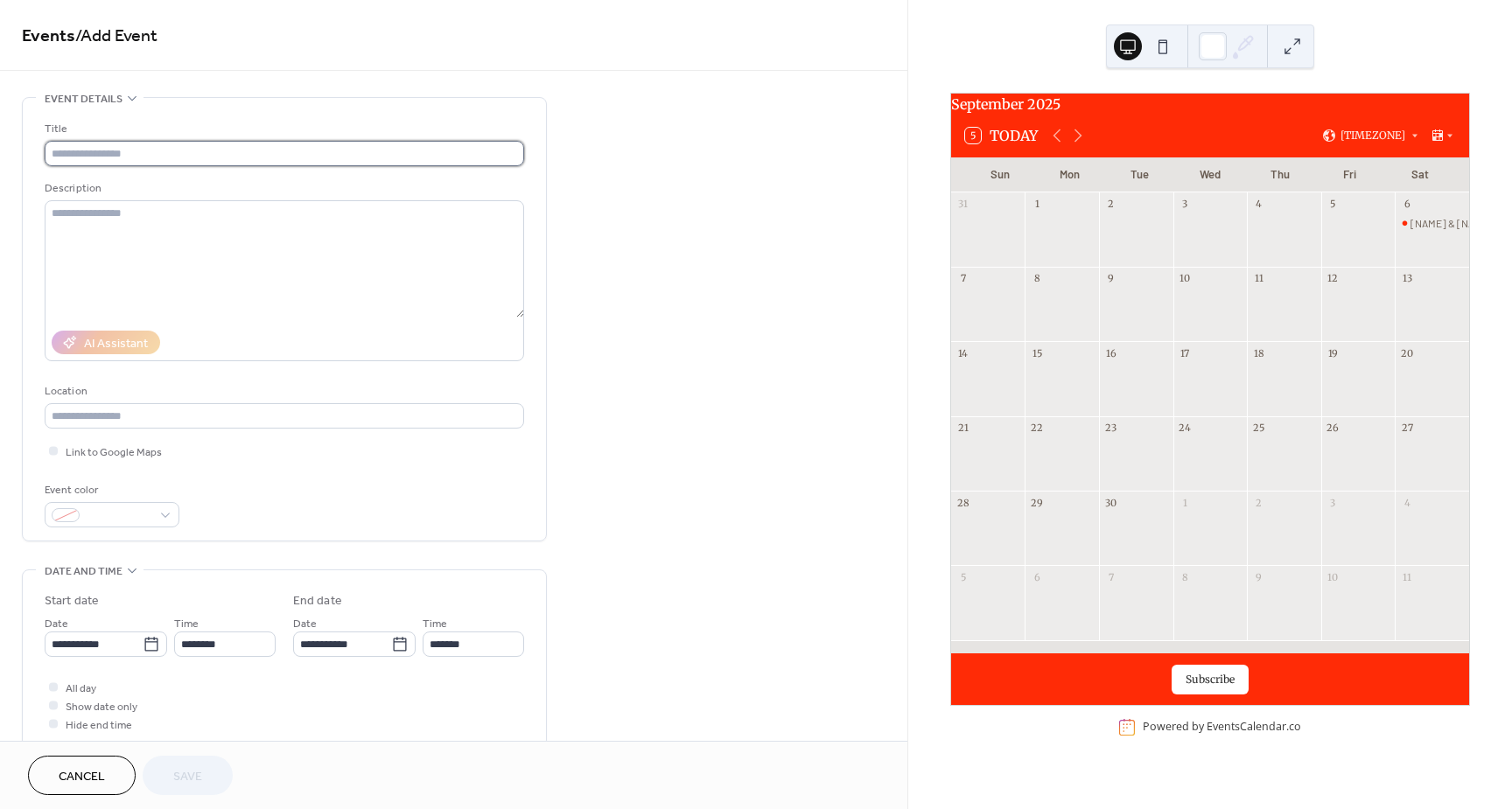 click at bounding box center (284, 153) 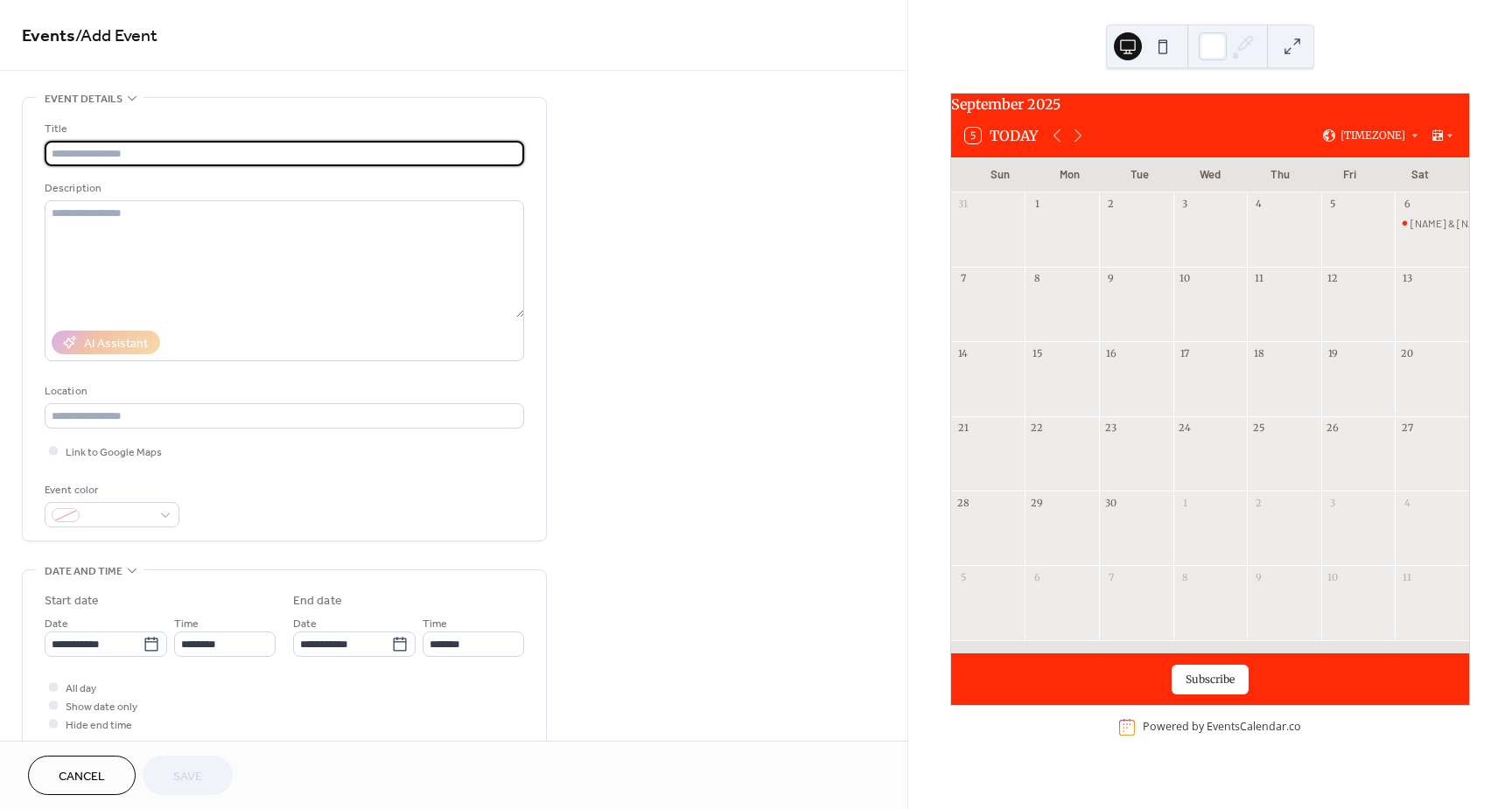 paste on "*********" 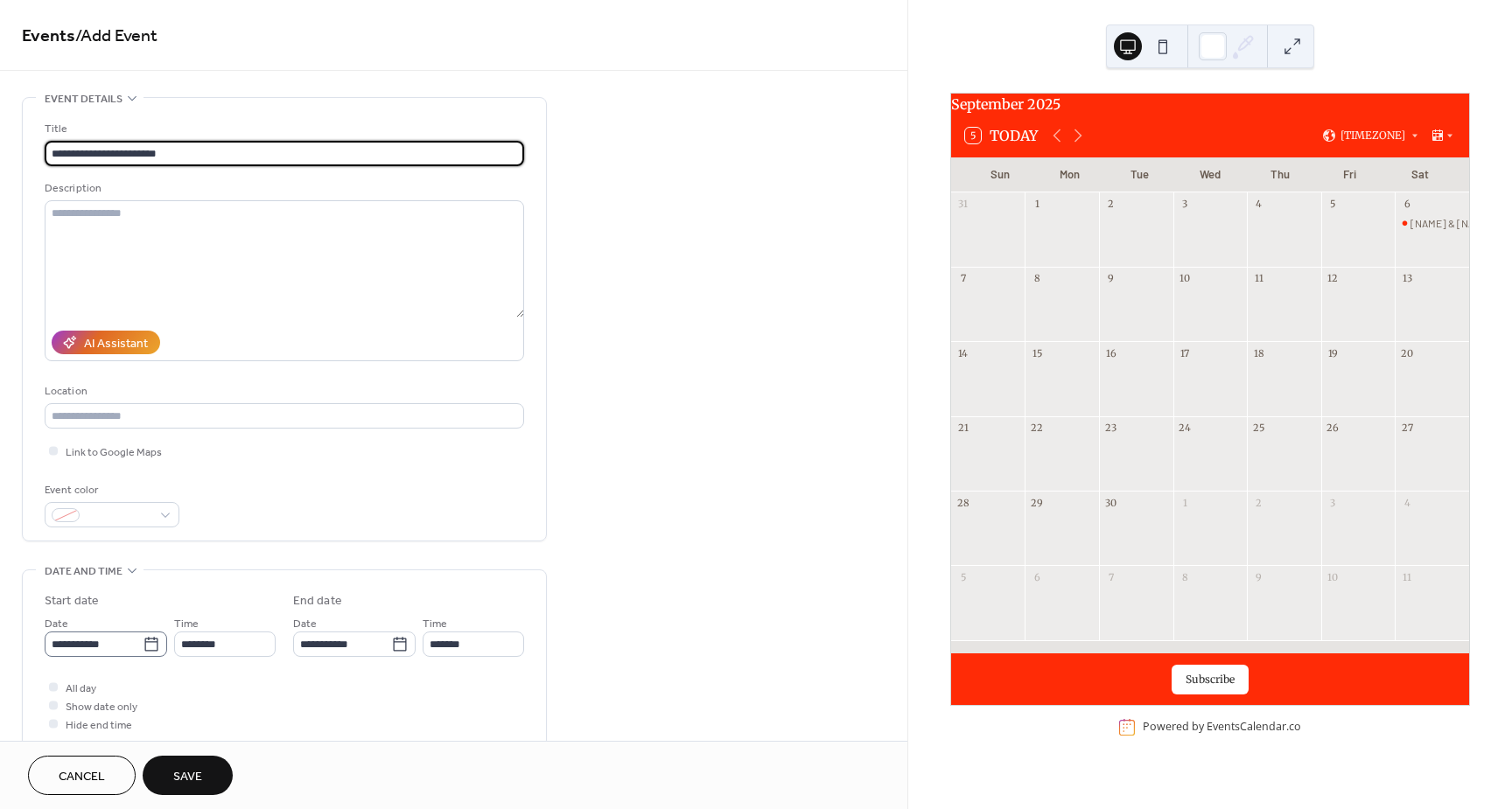 type on "**********" 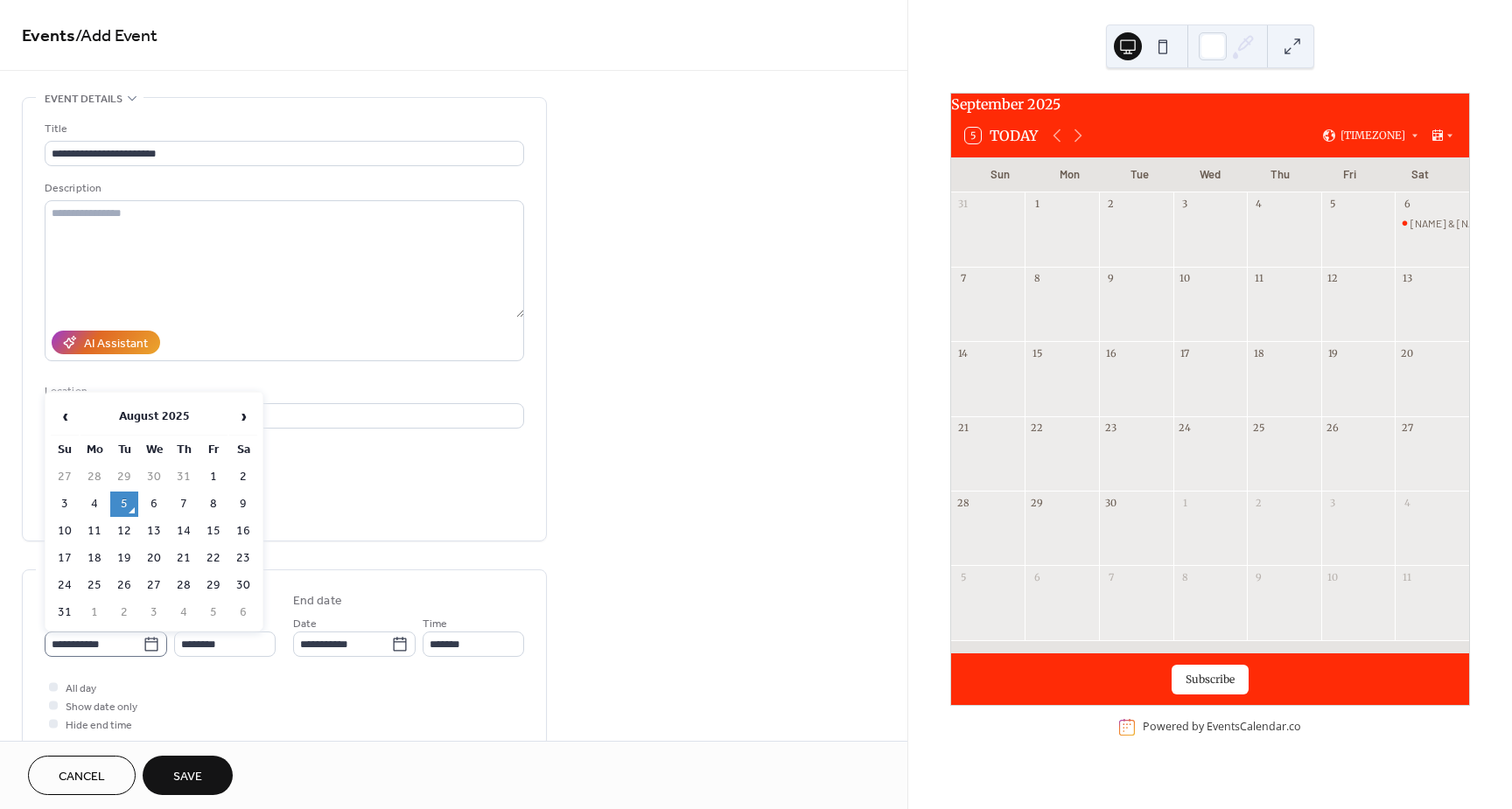 click 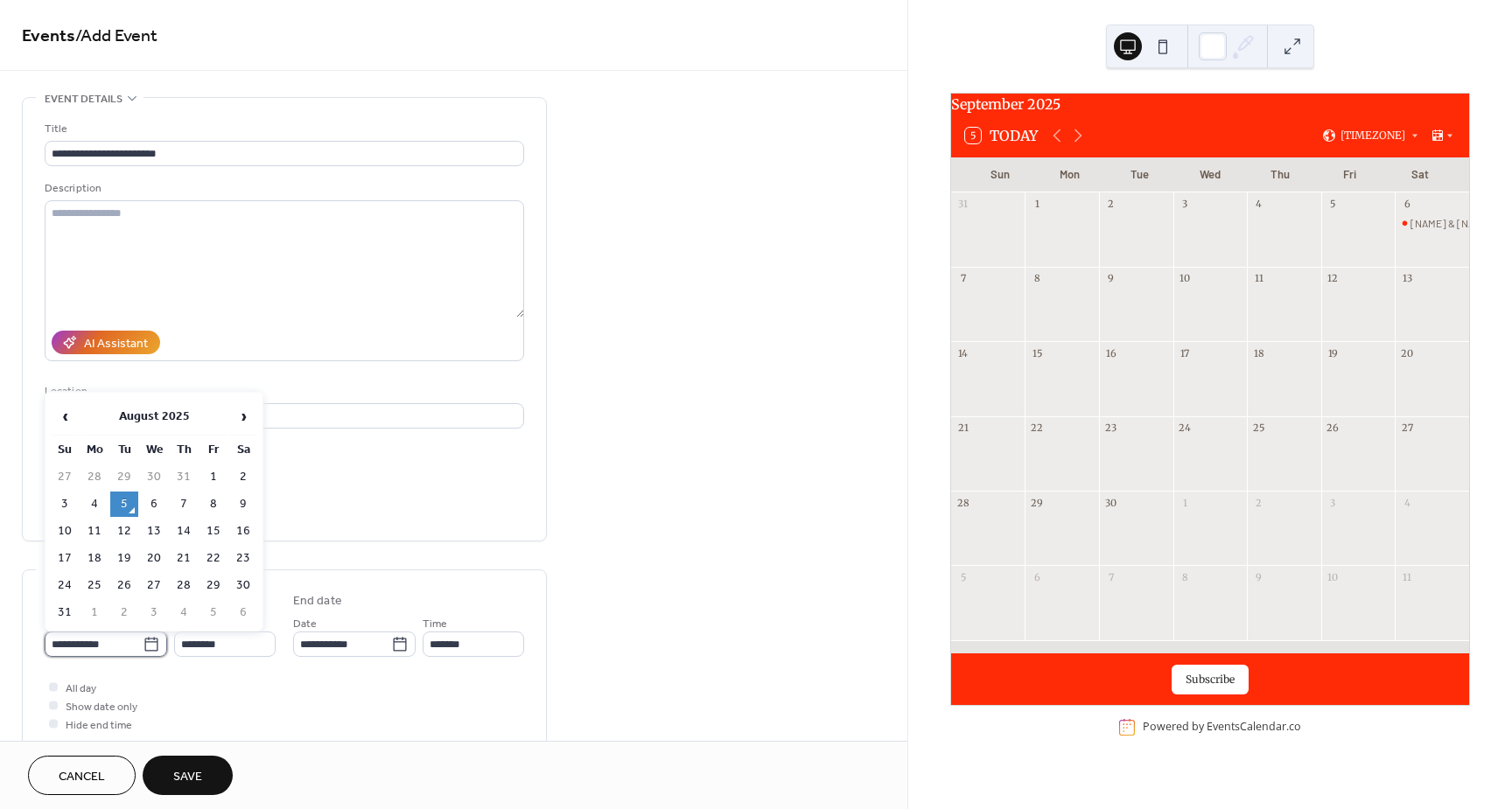 click on "**********" at bounding box center (94, 644) 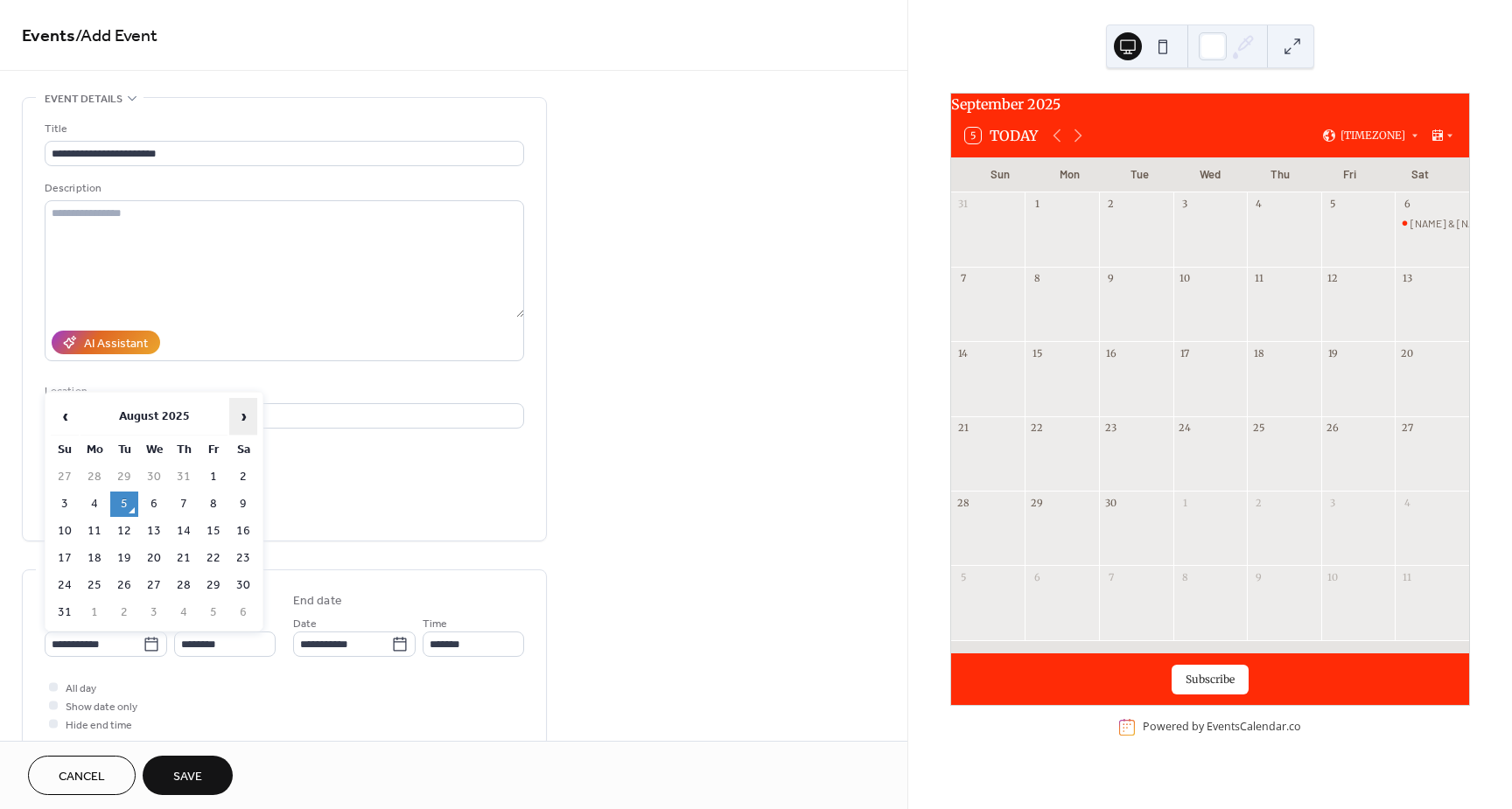 click on "›" at bounding box center (243, 416) 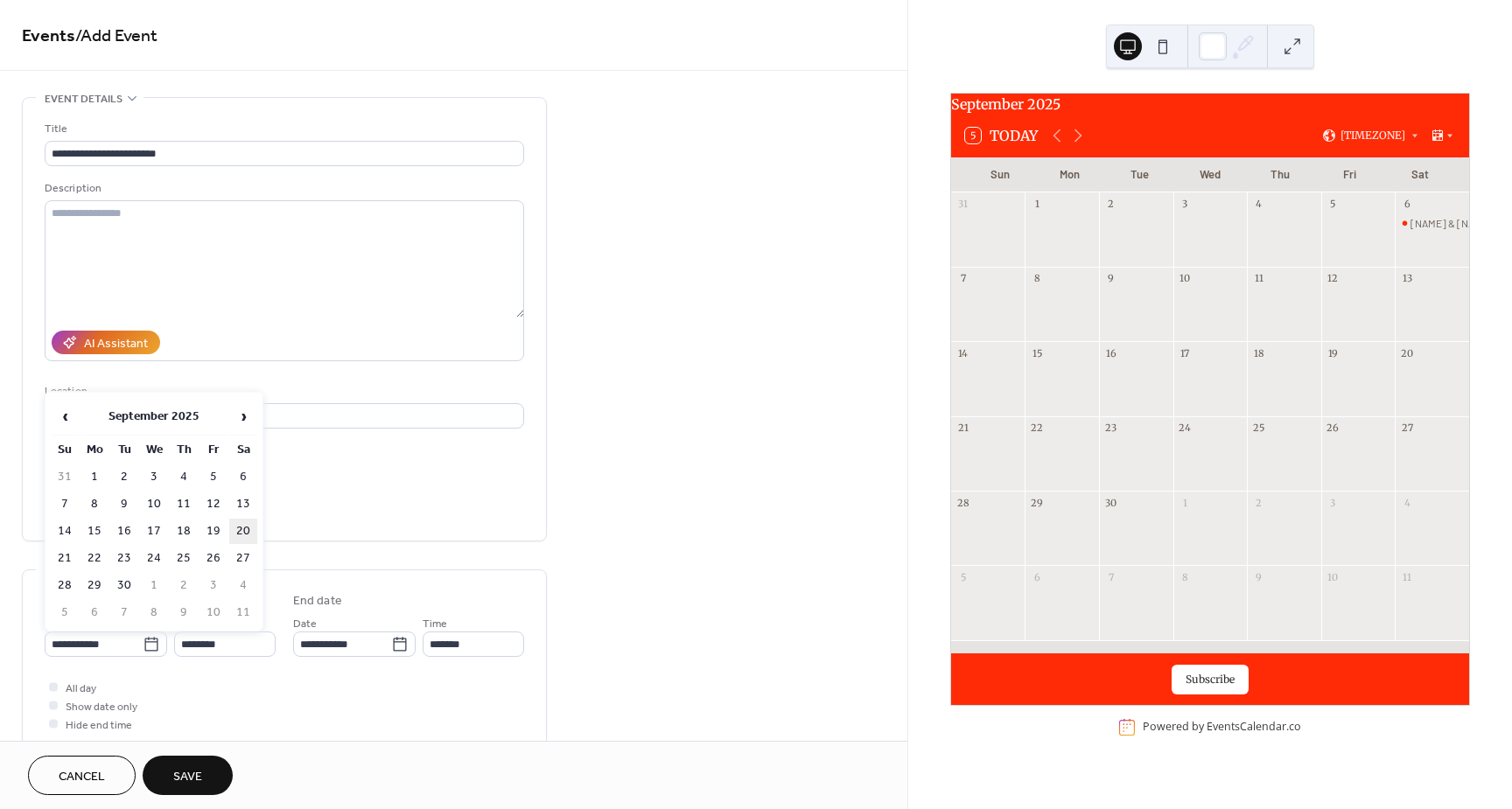 click on "20" at bounding box center [243, 531] 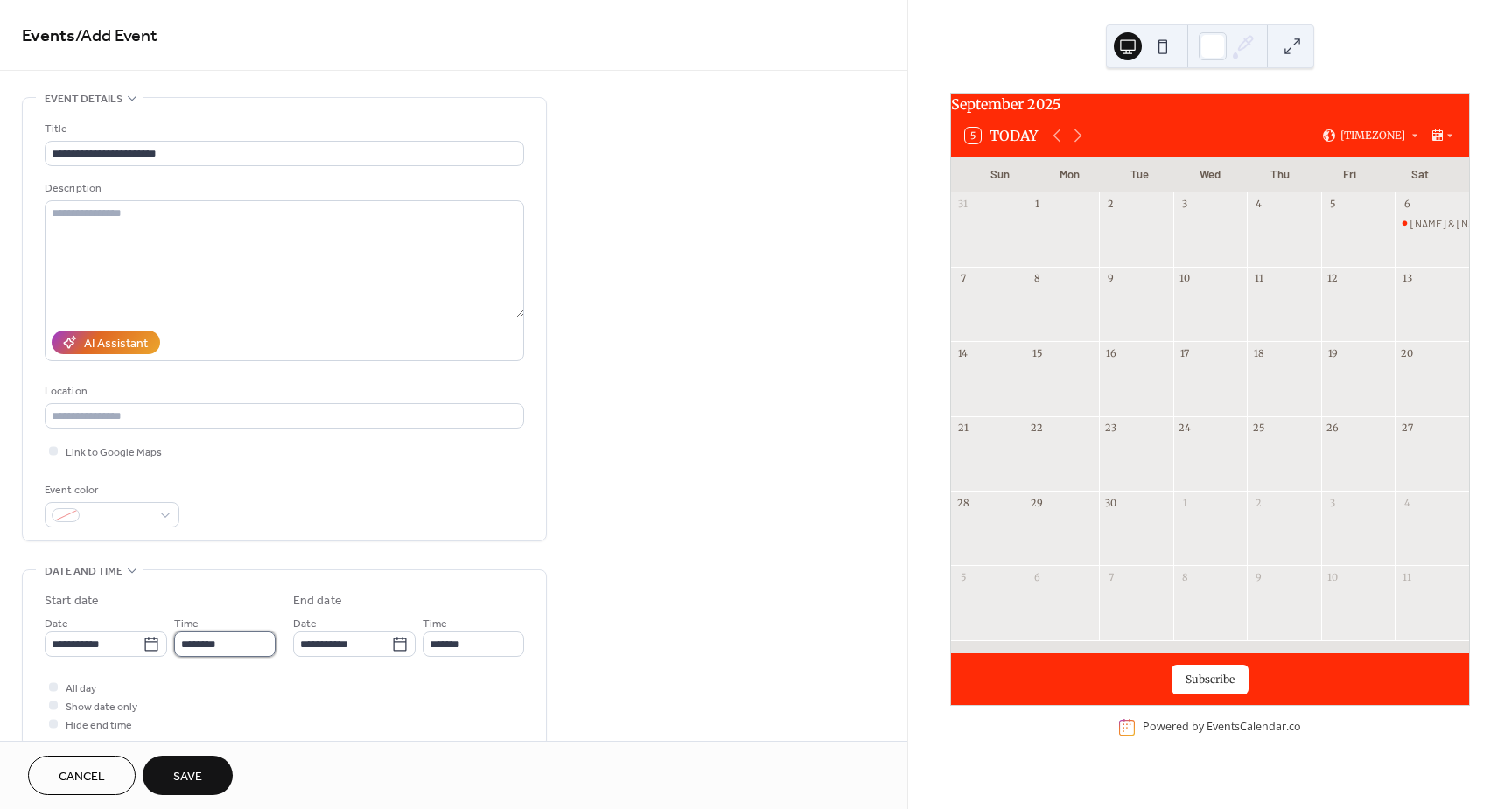 click on "********" at bounding box center [225, 644] 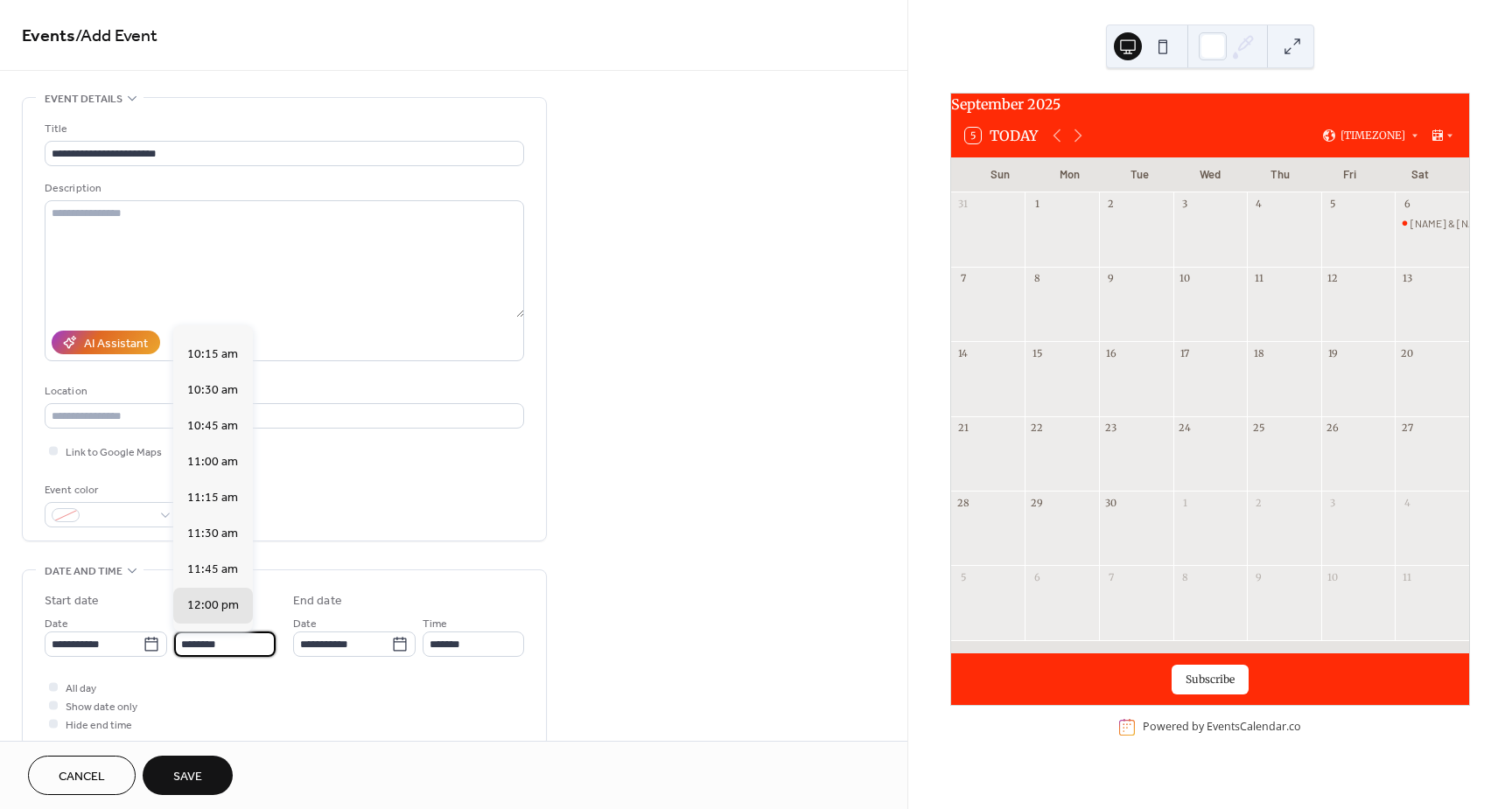 scroll, scrollTop: 1371, scrollLeft: 0, axis: vertical 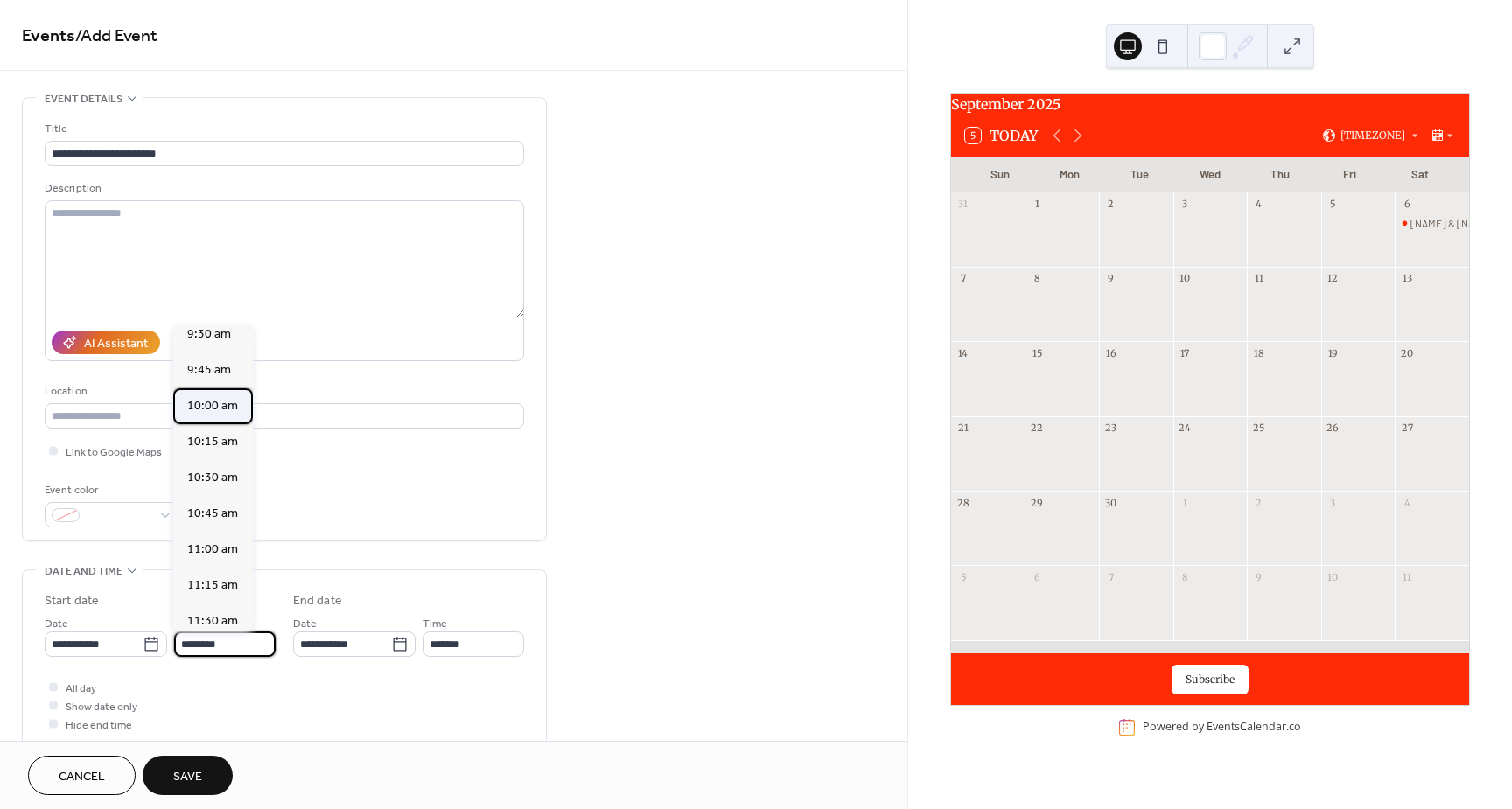 click on "10:00 am" at bounding box center [213, 406] 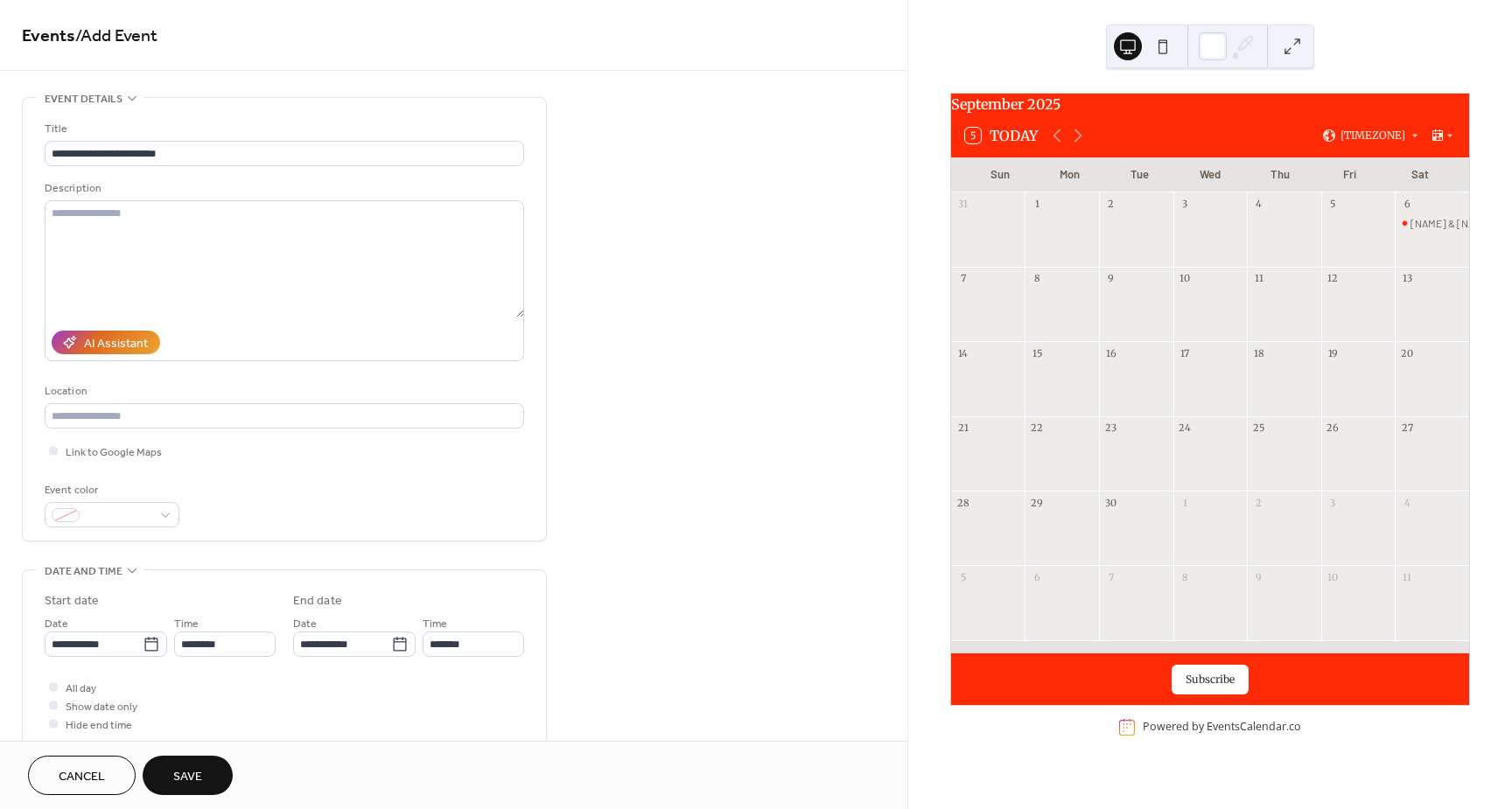 type on "********" 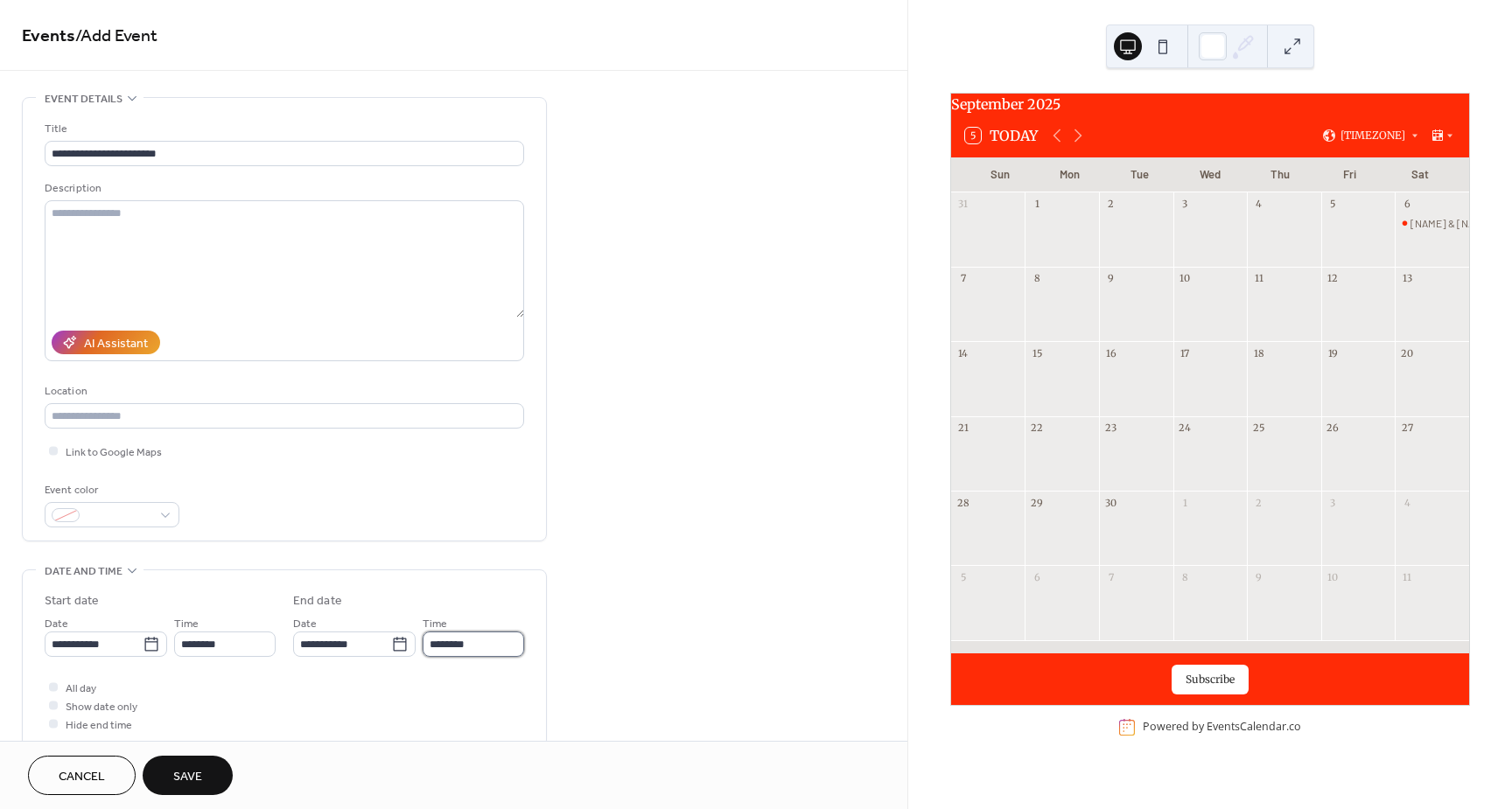click on "********" at bounding box center (473, 644) 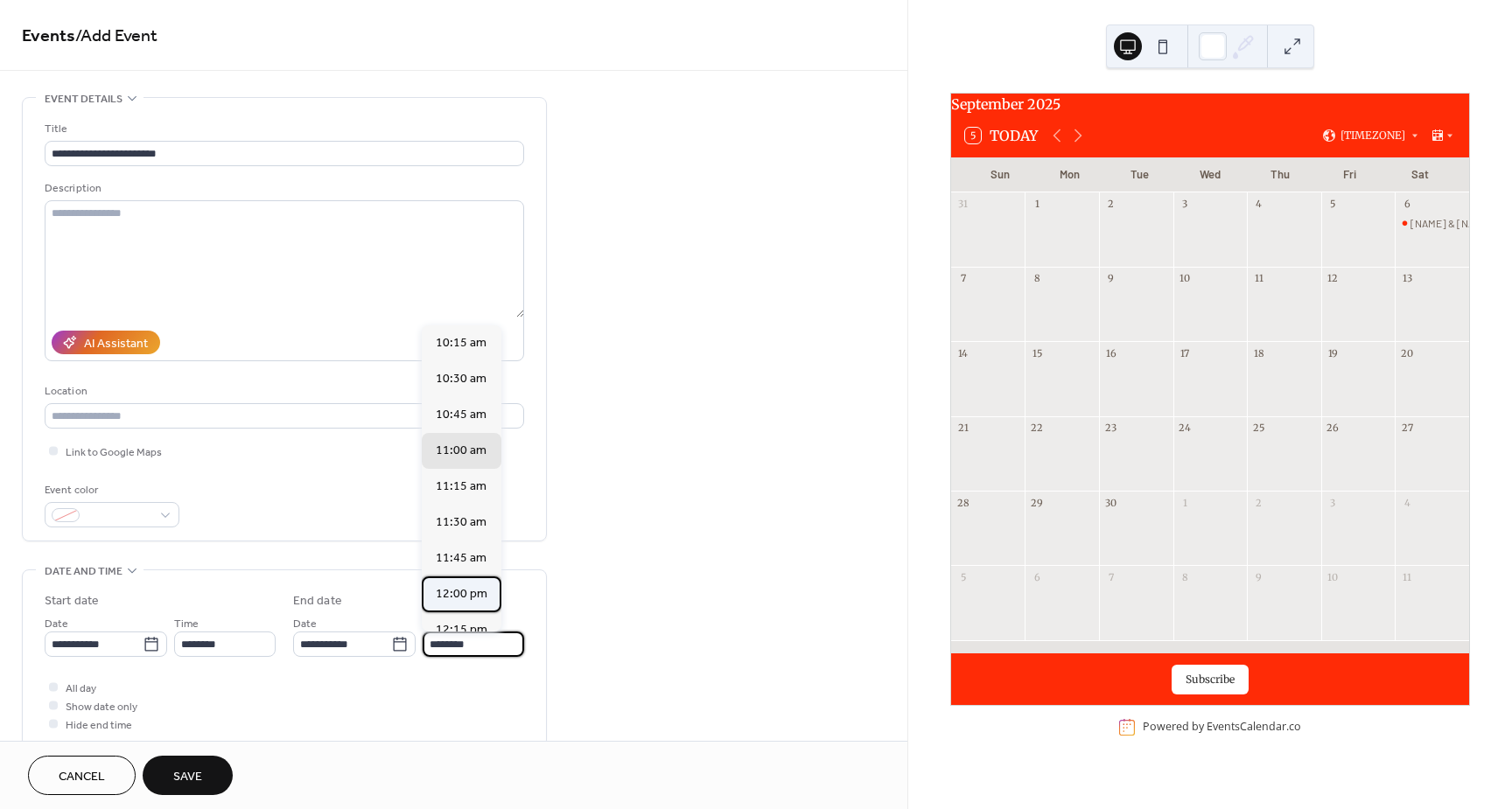 click on "12:00 pm" at bounding box center [461, 594] 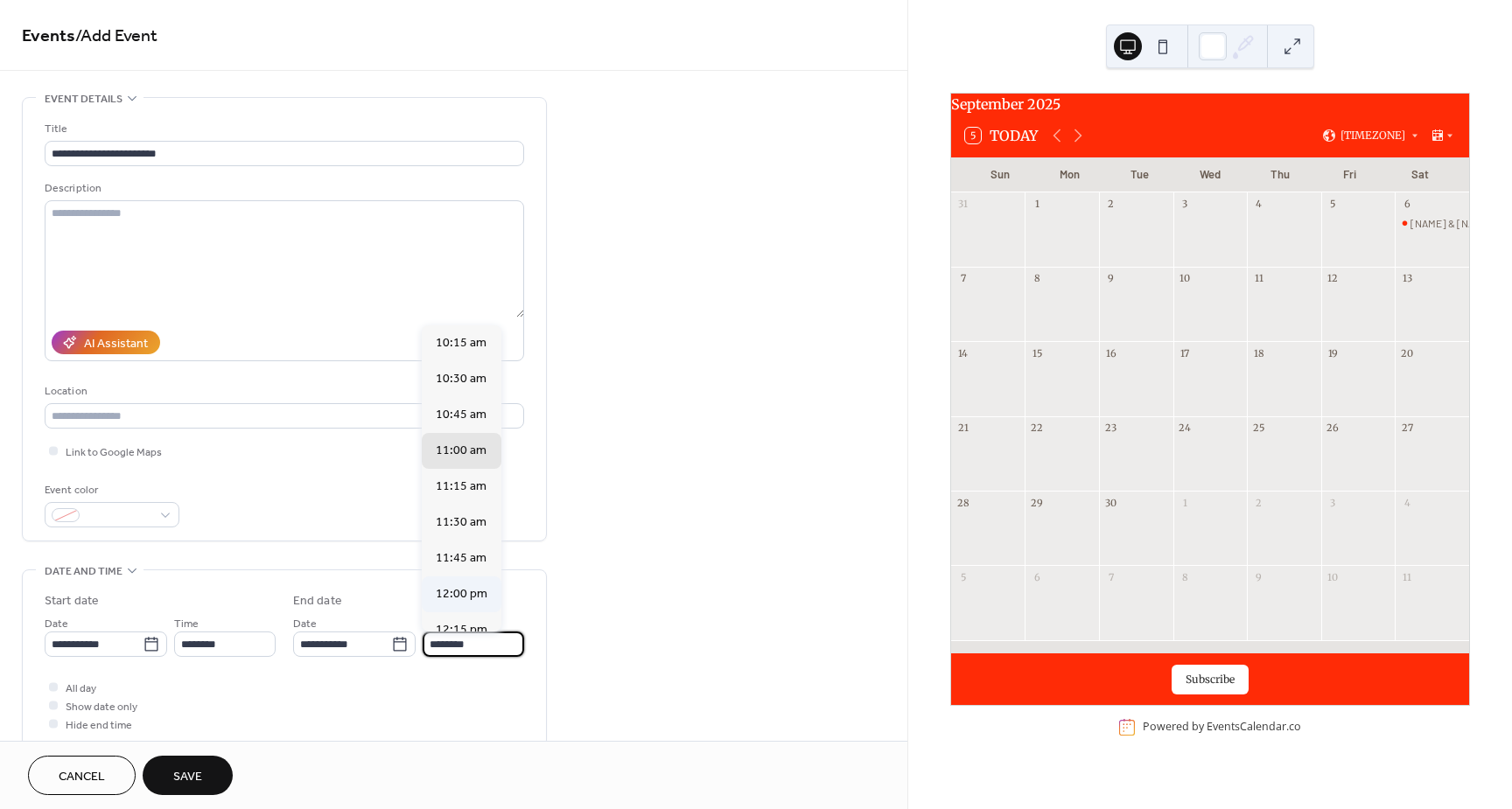 type on "********" 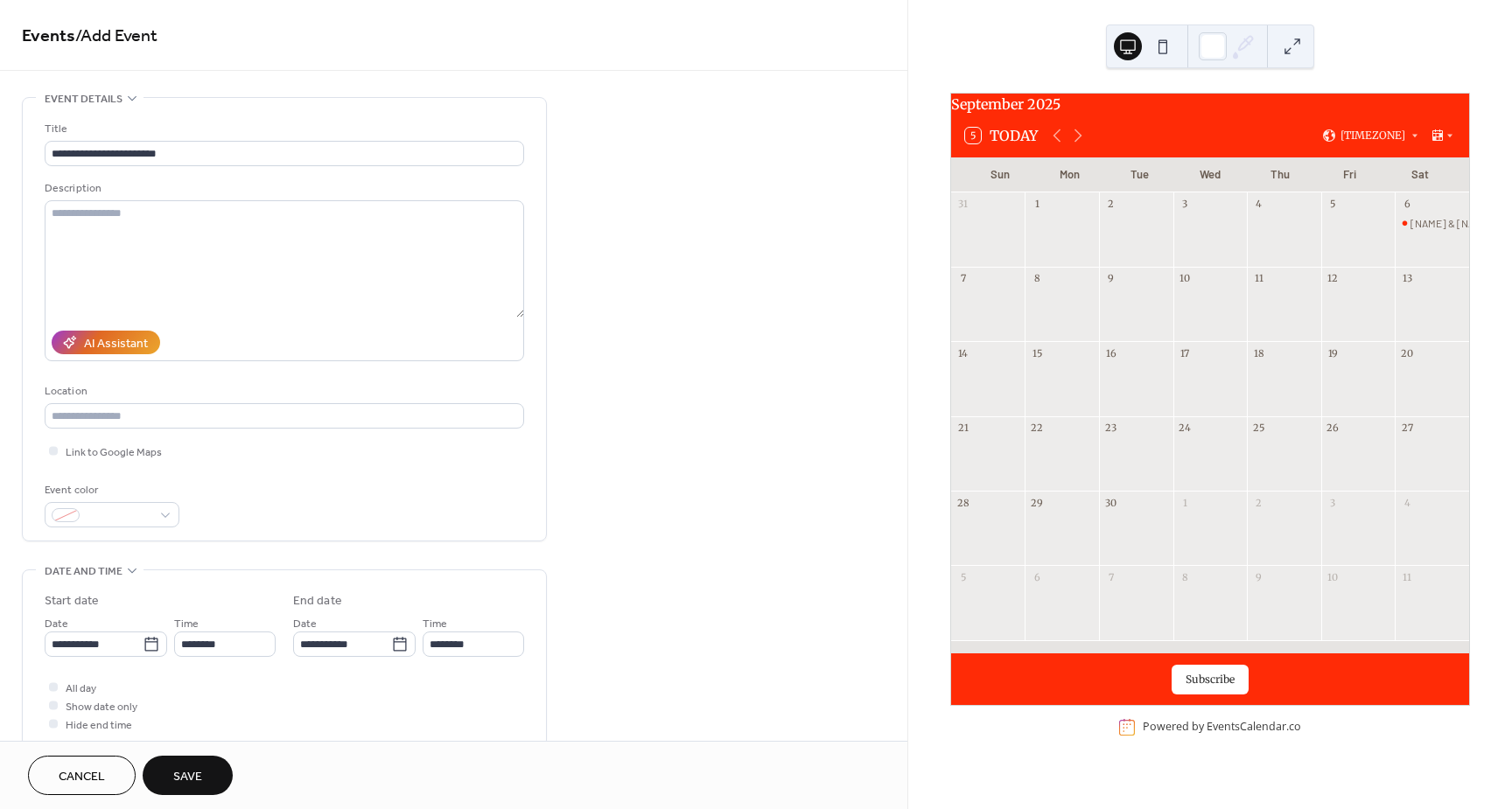 click on "Save" at bounding box center [187, 775] 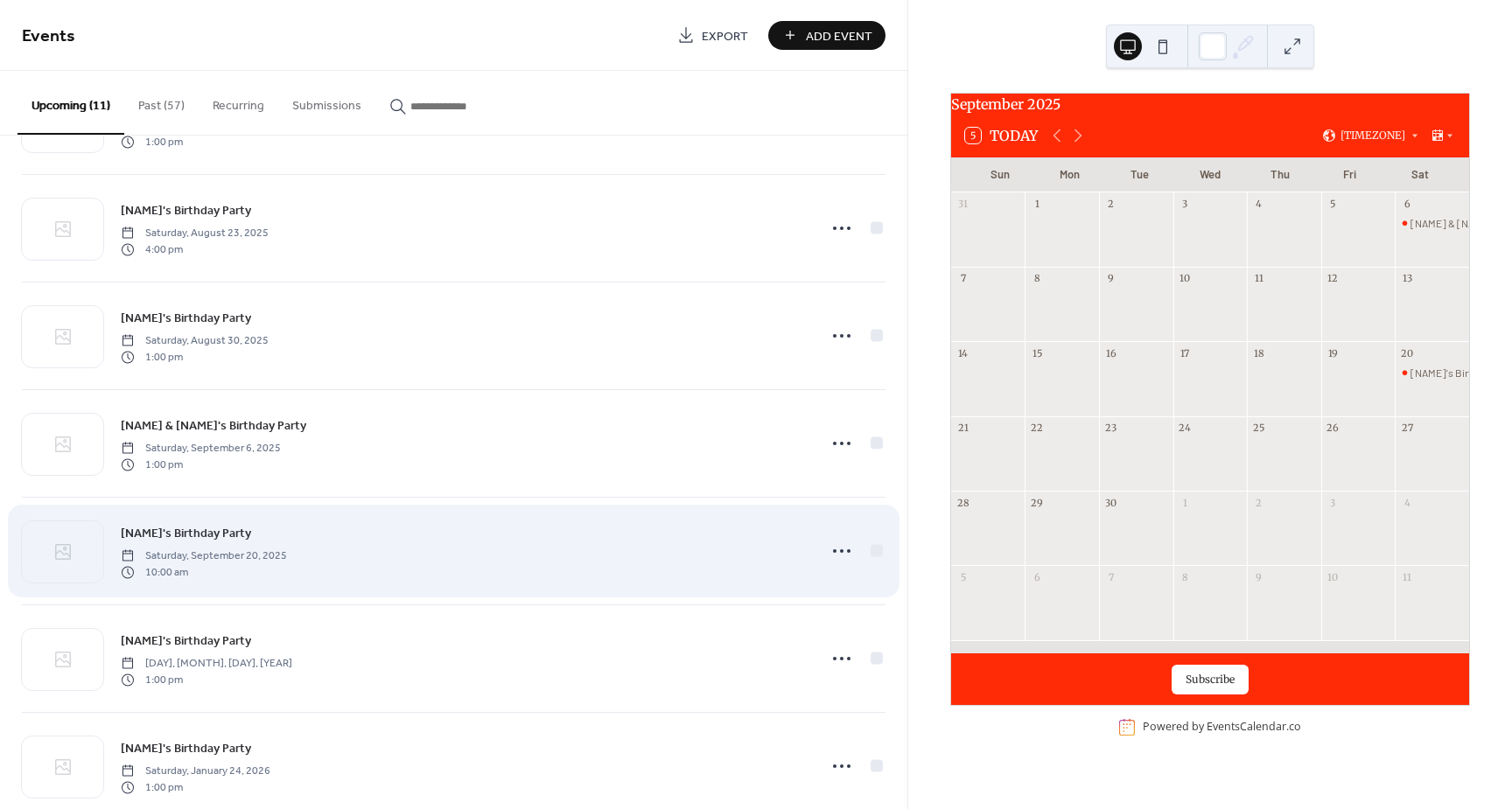 scroll, scrollTop: 561, scrollLeft: 0, axis: vertical 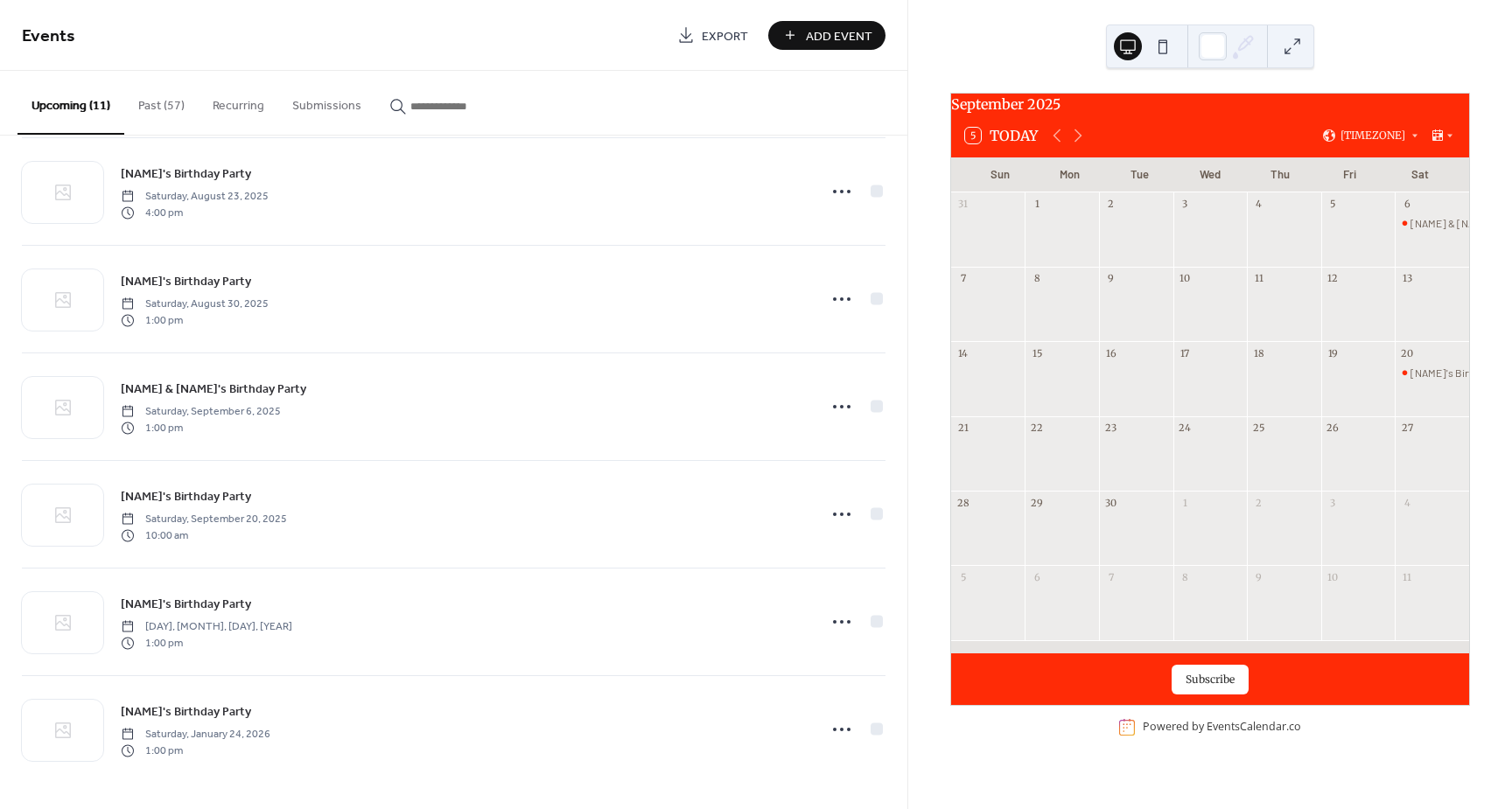 click on "Add Event" at bounding box center (839, 36) 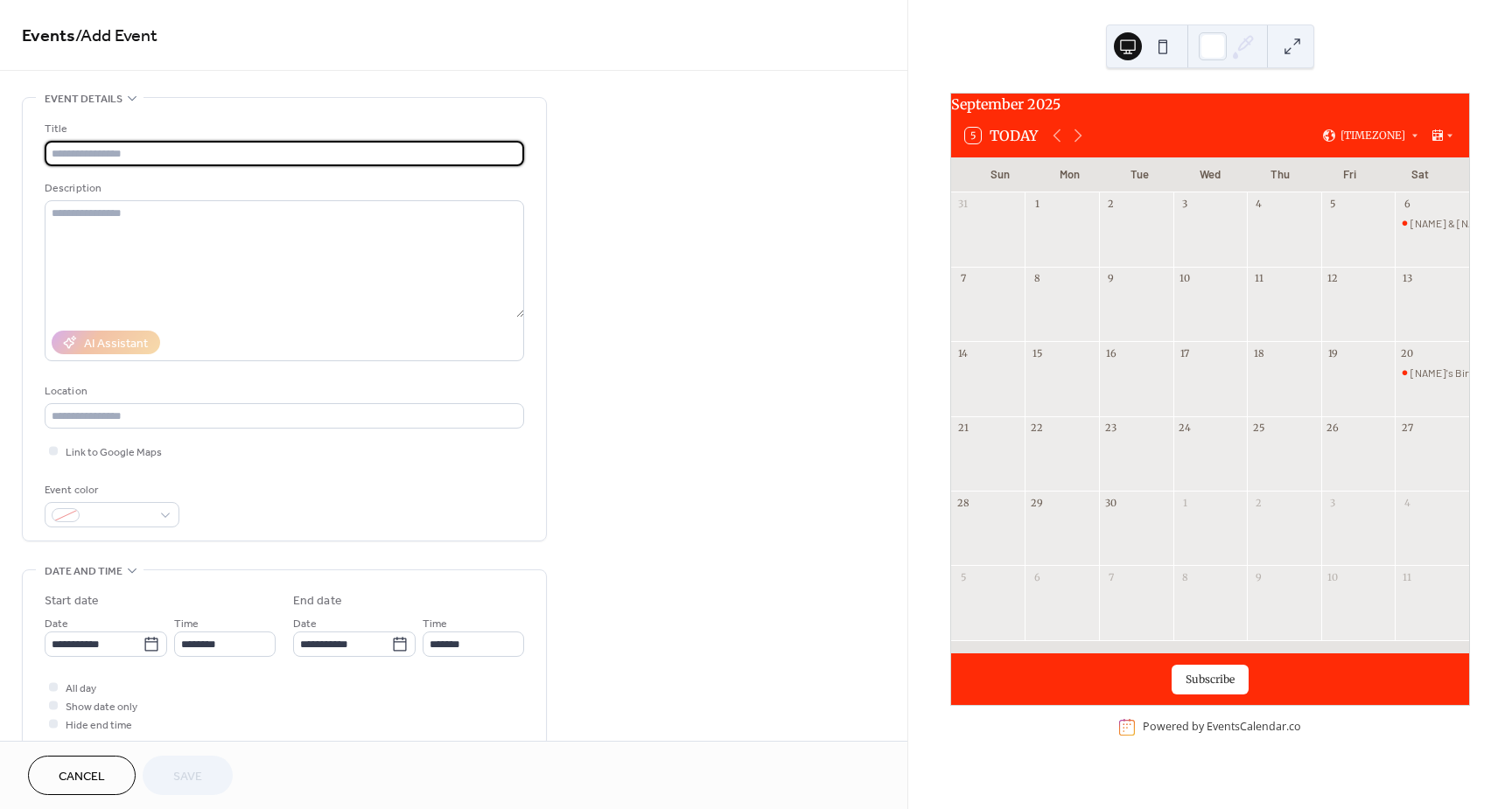 click at bounding box center (284, 153) 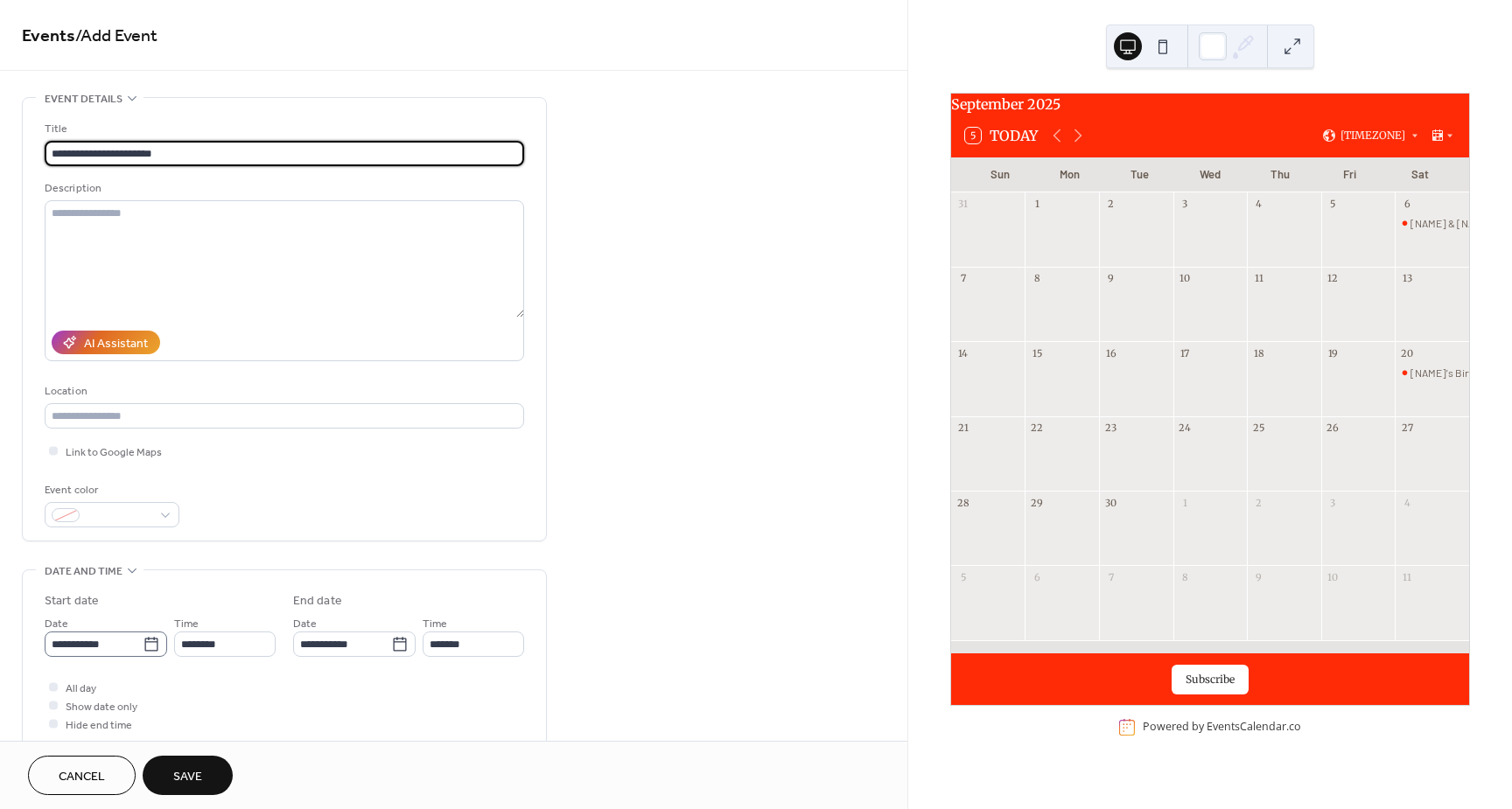 type on "**********" 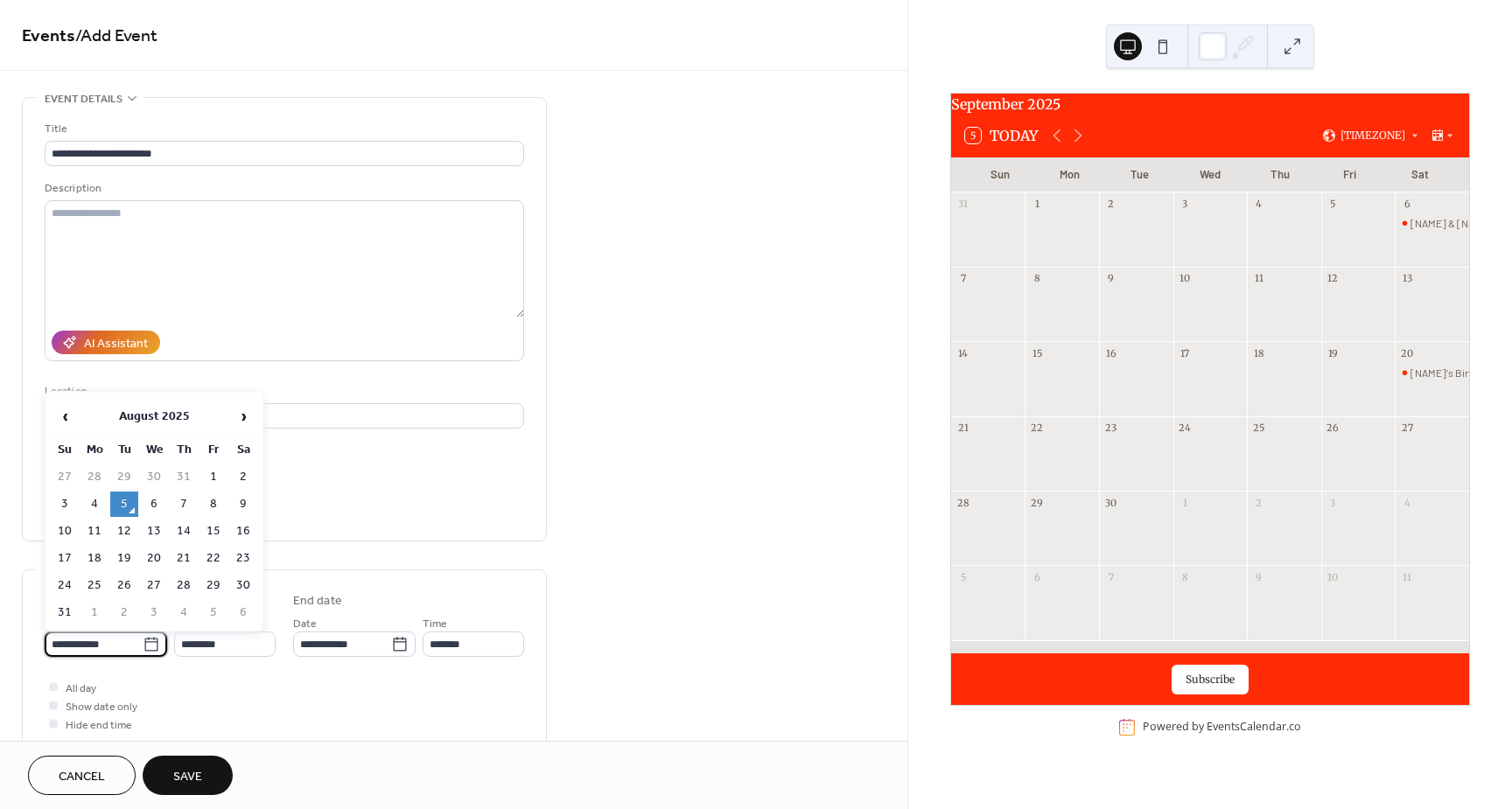 click on "**********" at bounding box center [94, 644] 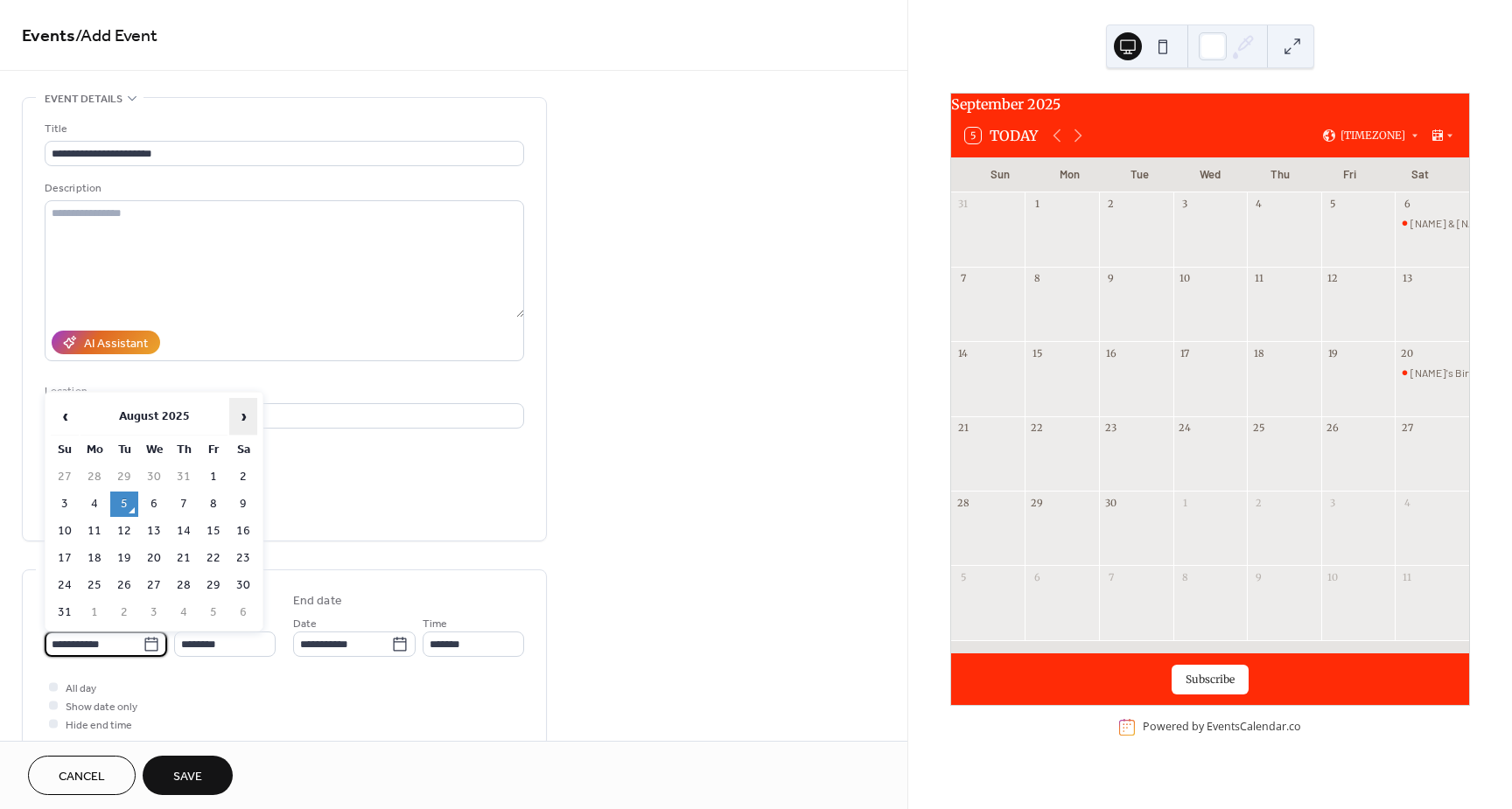 click on "›" at bounding box center (243, 416) 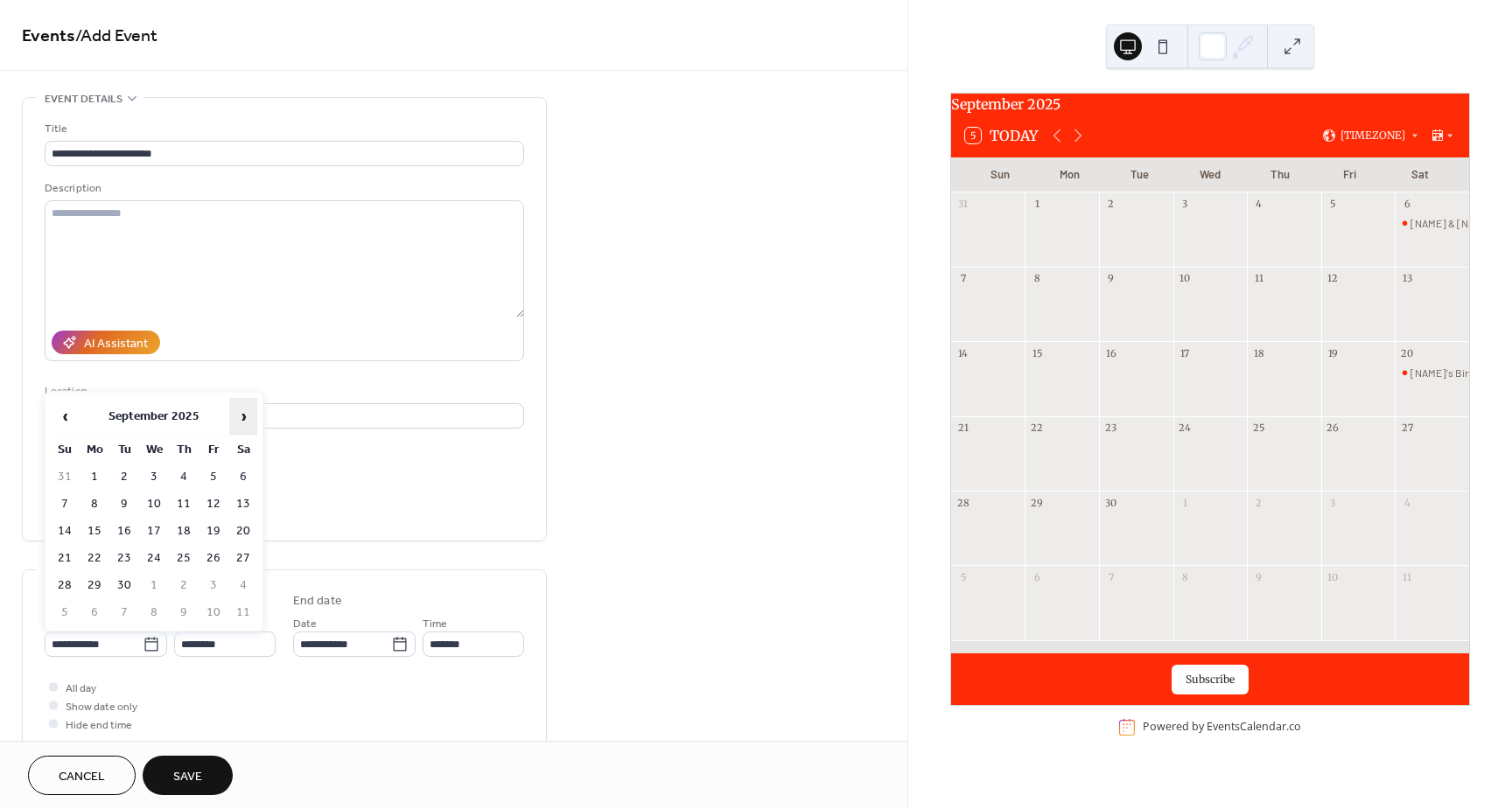 click on "›" at bounding box center (243, 416) 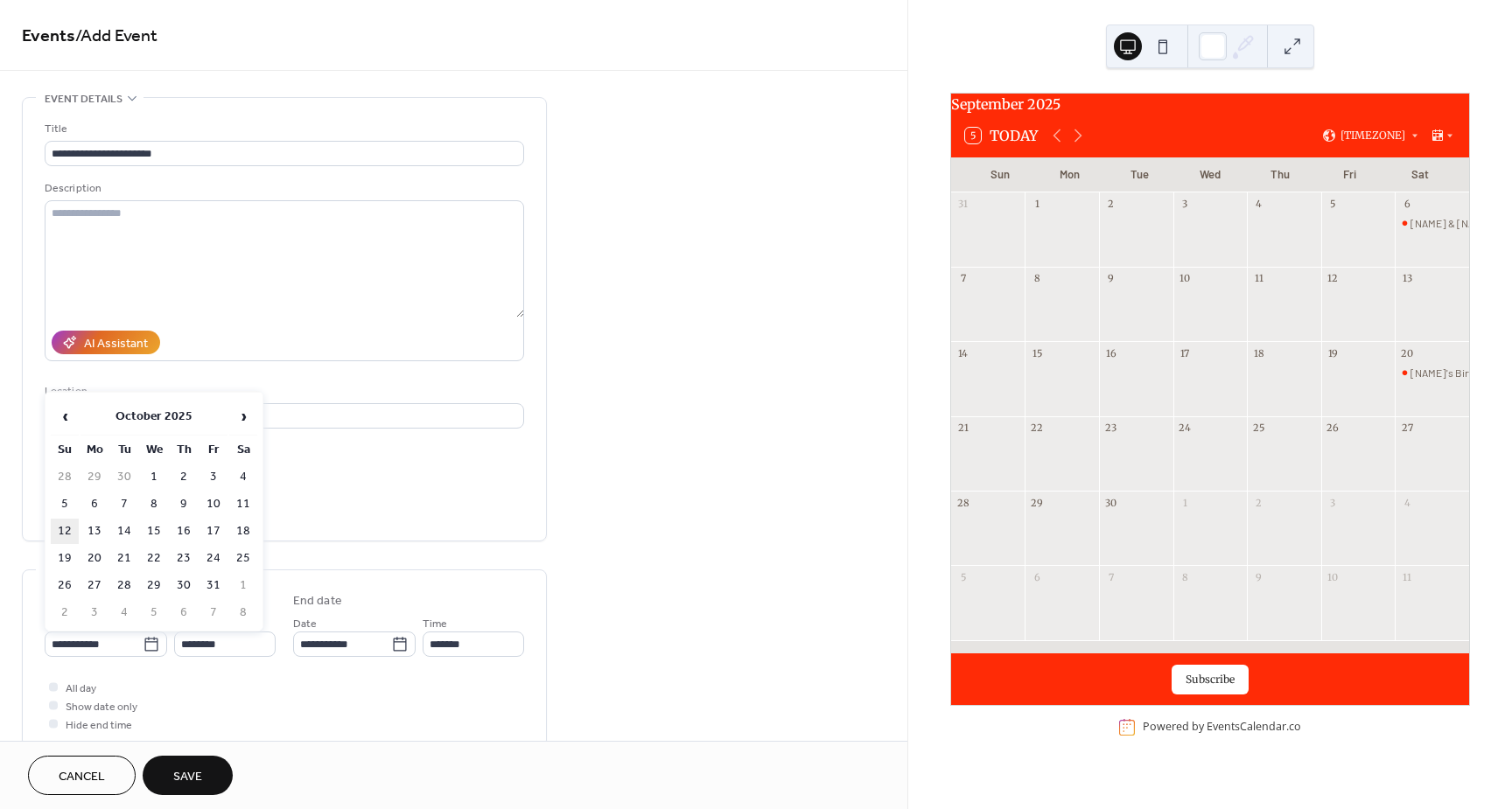 click on "12" at bounding box center [65, 531] 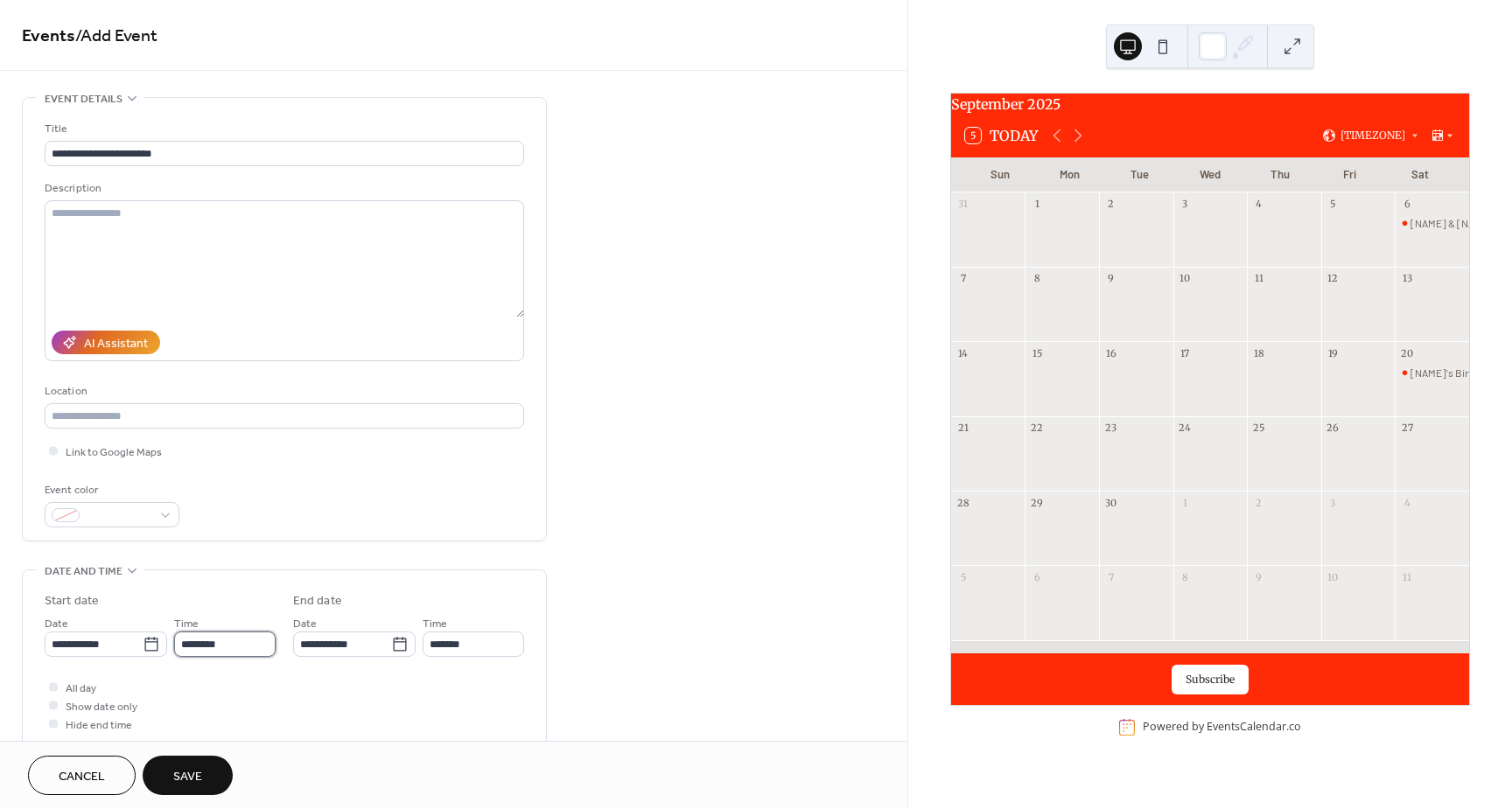click on "********" at bounding box center [225, 644] 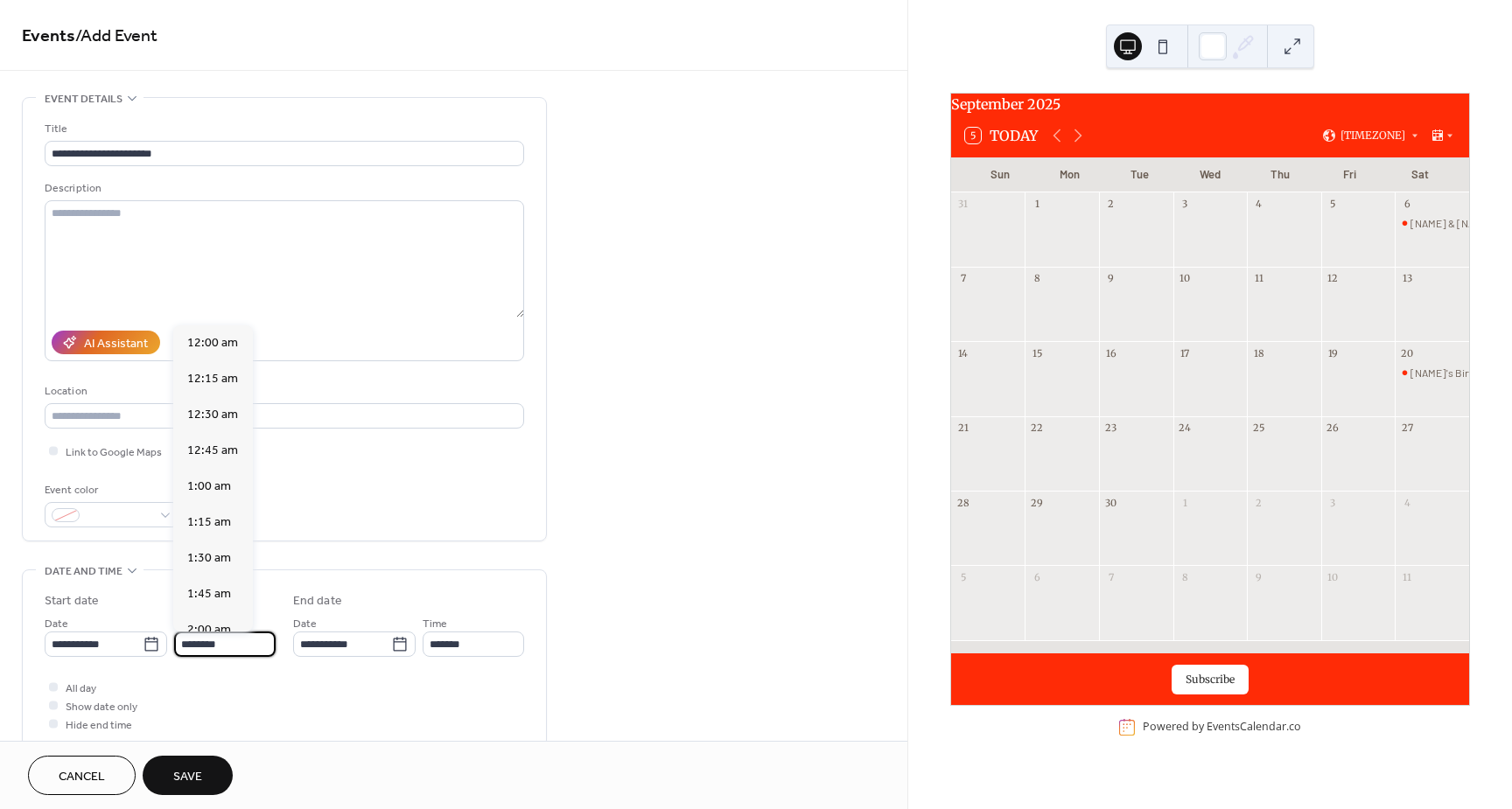 scroll, scrollTop: 1721, scrollLeft: 0, axis: vertical 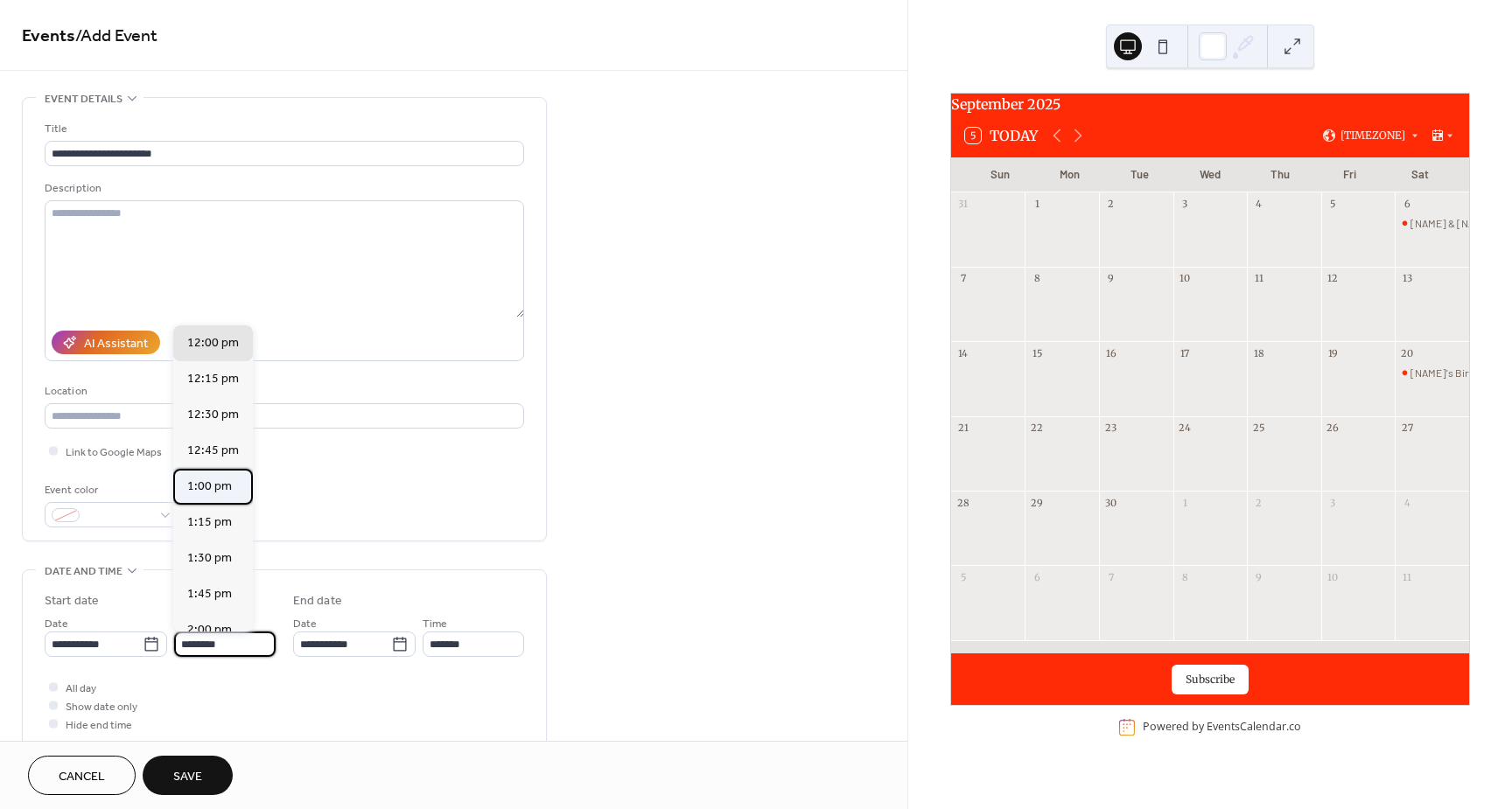 click on "1:00 pm" at bounding box center (209, 486) 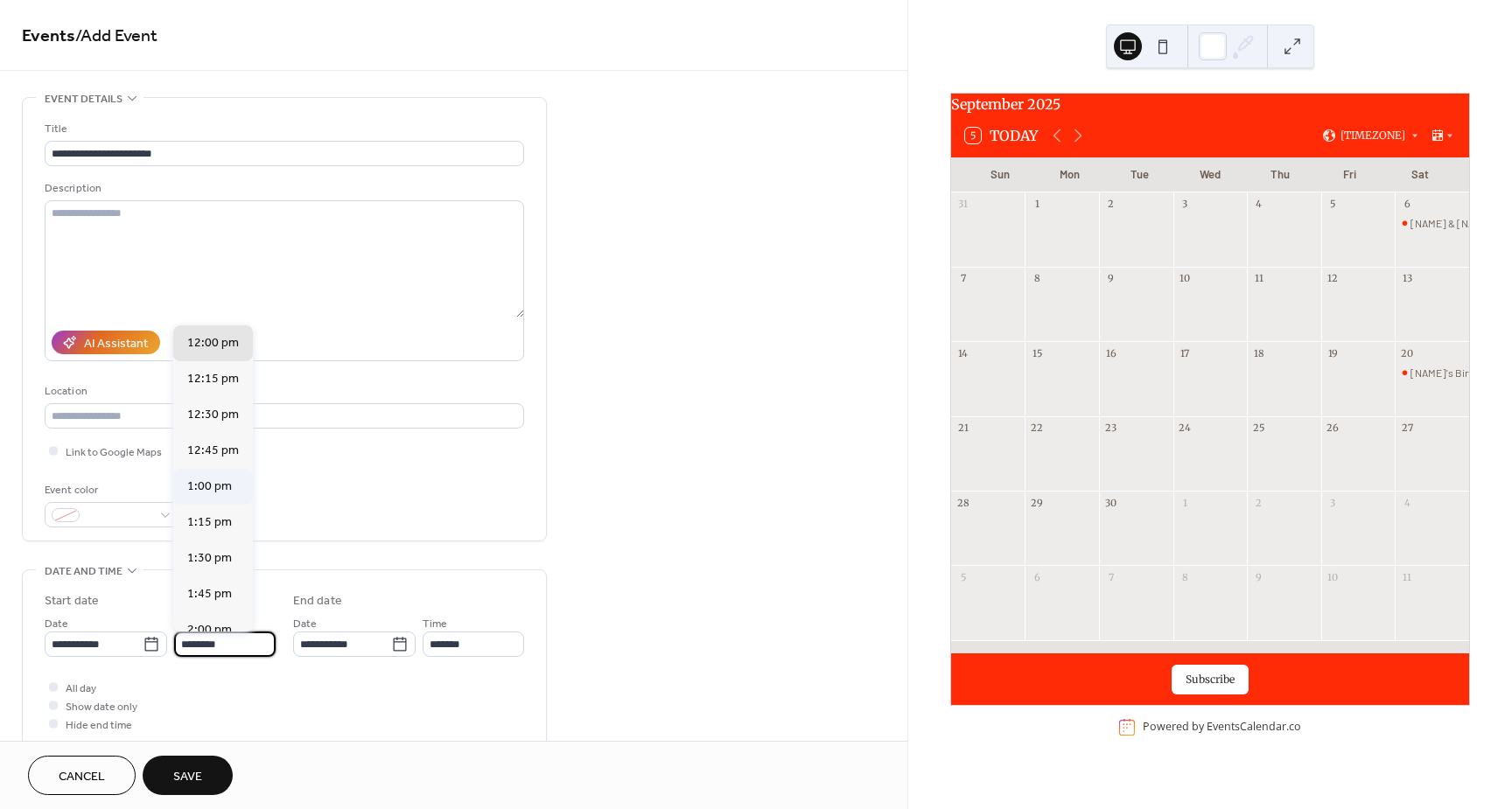 type on "*******" 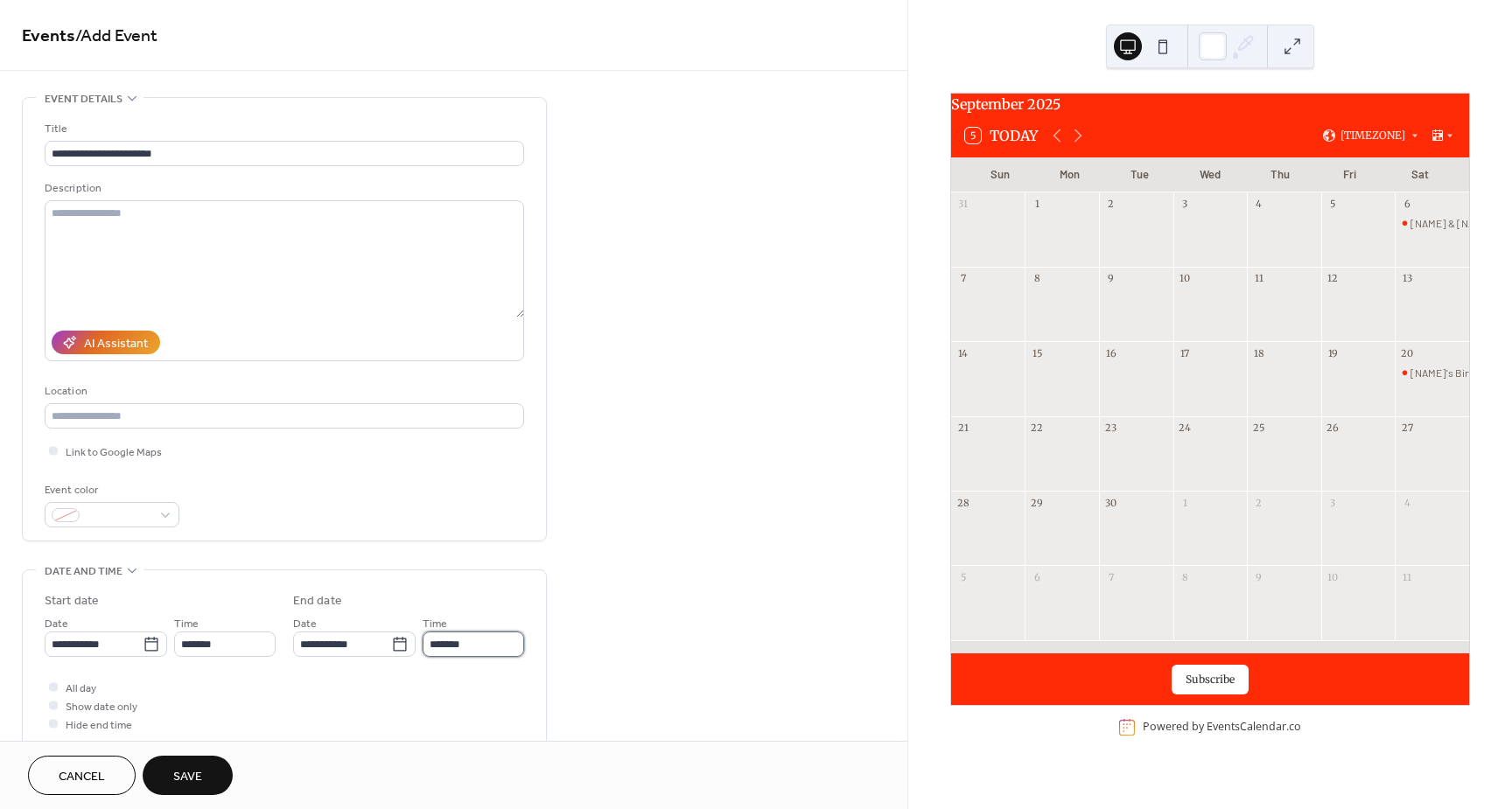 click on "*******" at bounding box center (473, 644) 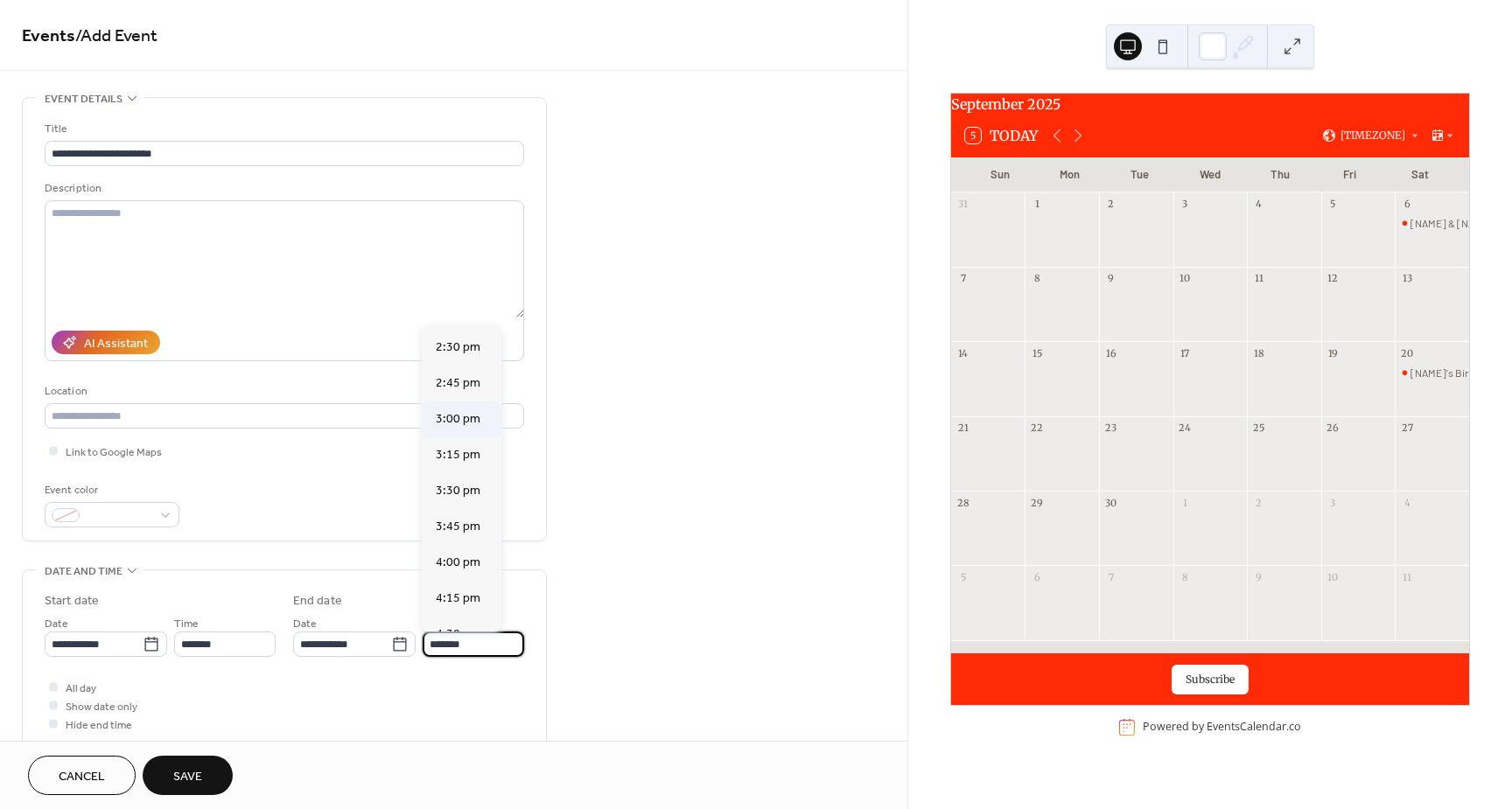scroll, scrollTop: 262, scrollLeft: 0, axis: vertical 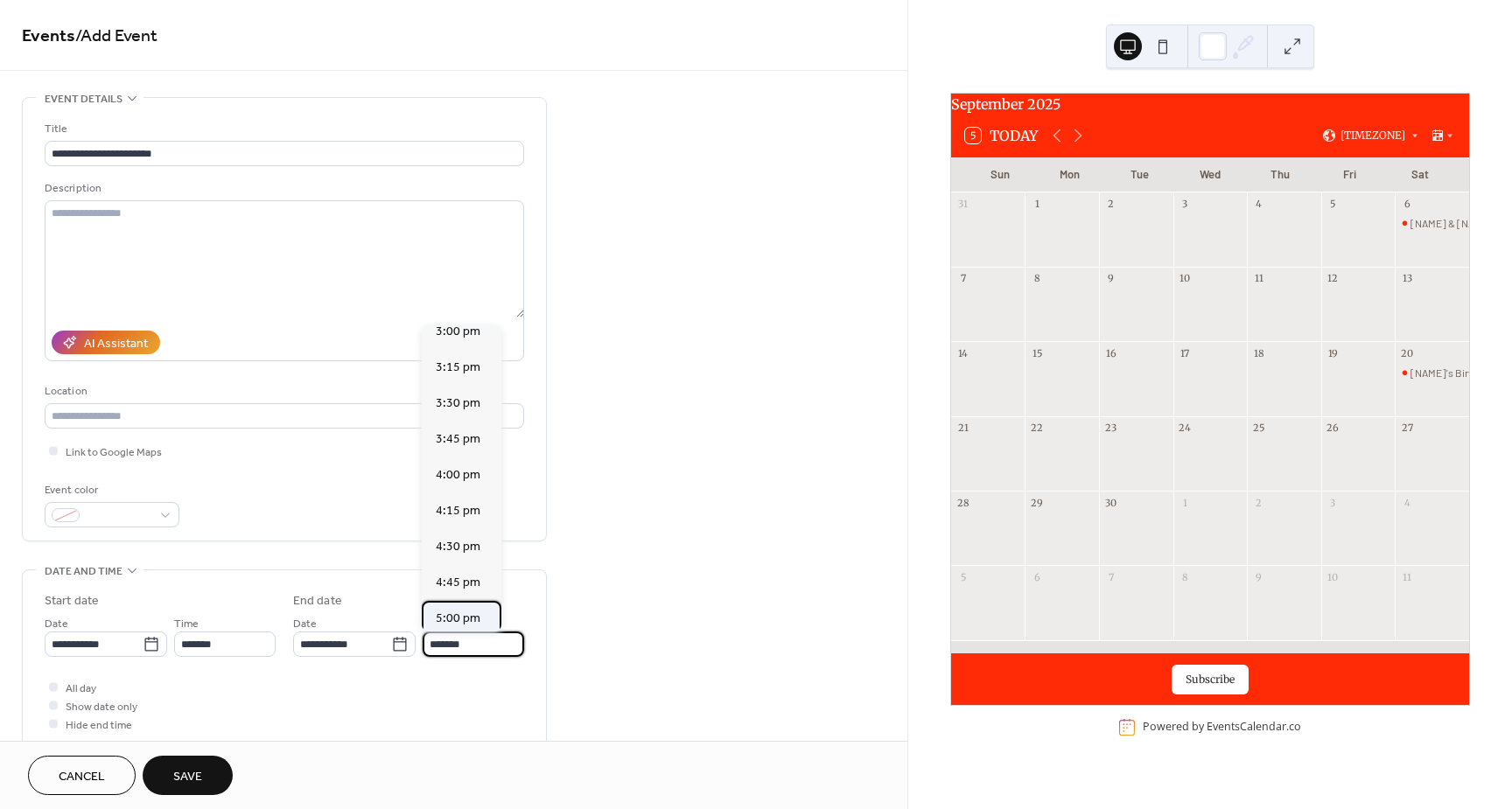 click on "5:00 pm" at bounding box center [458, 618] 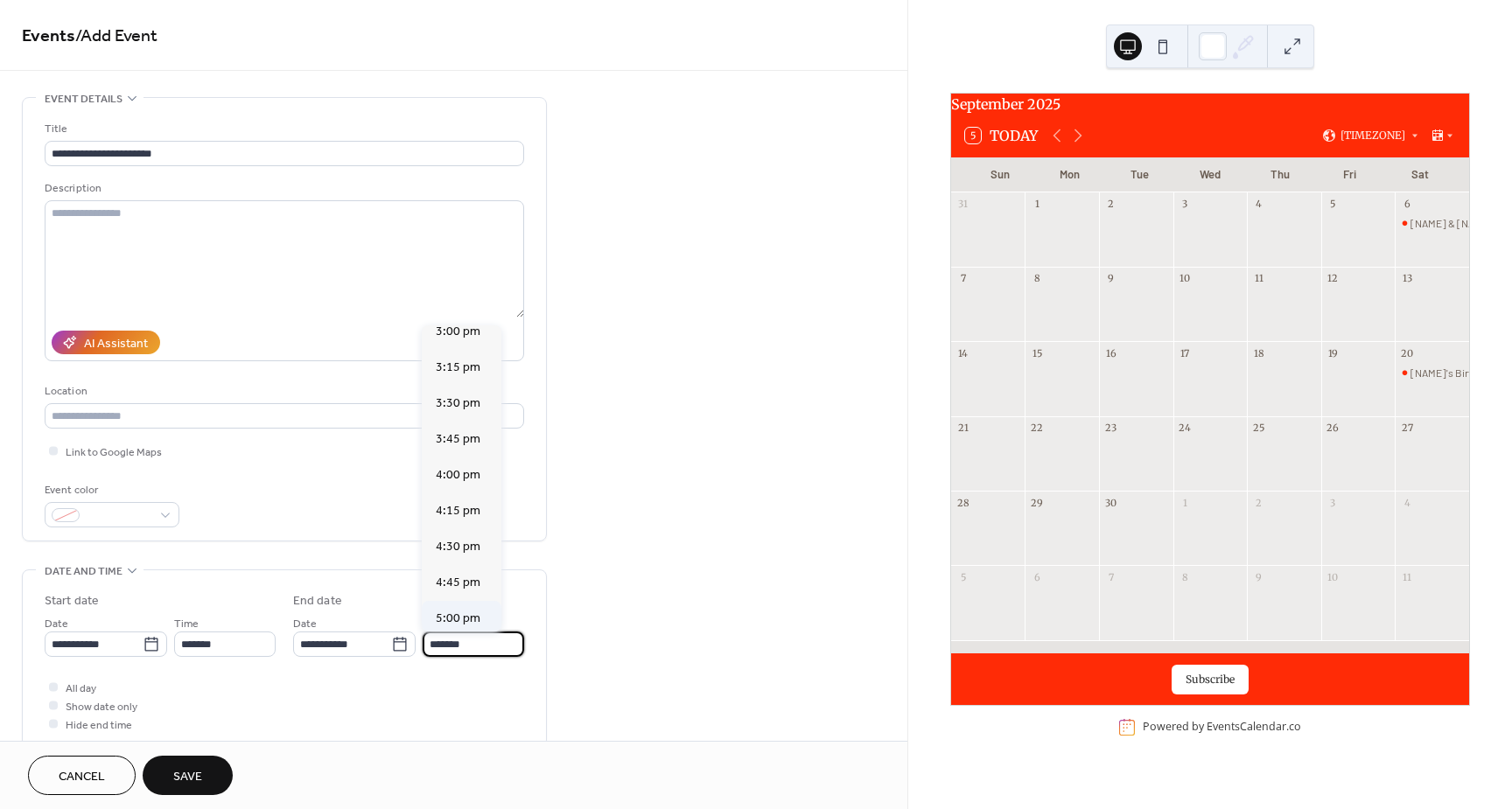 type on "*******" 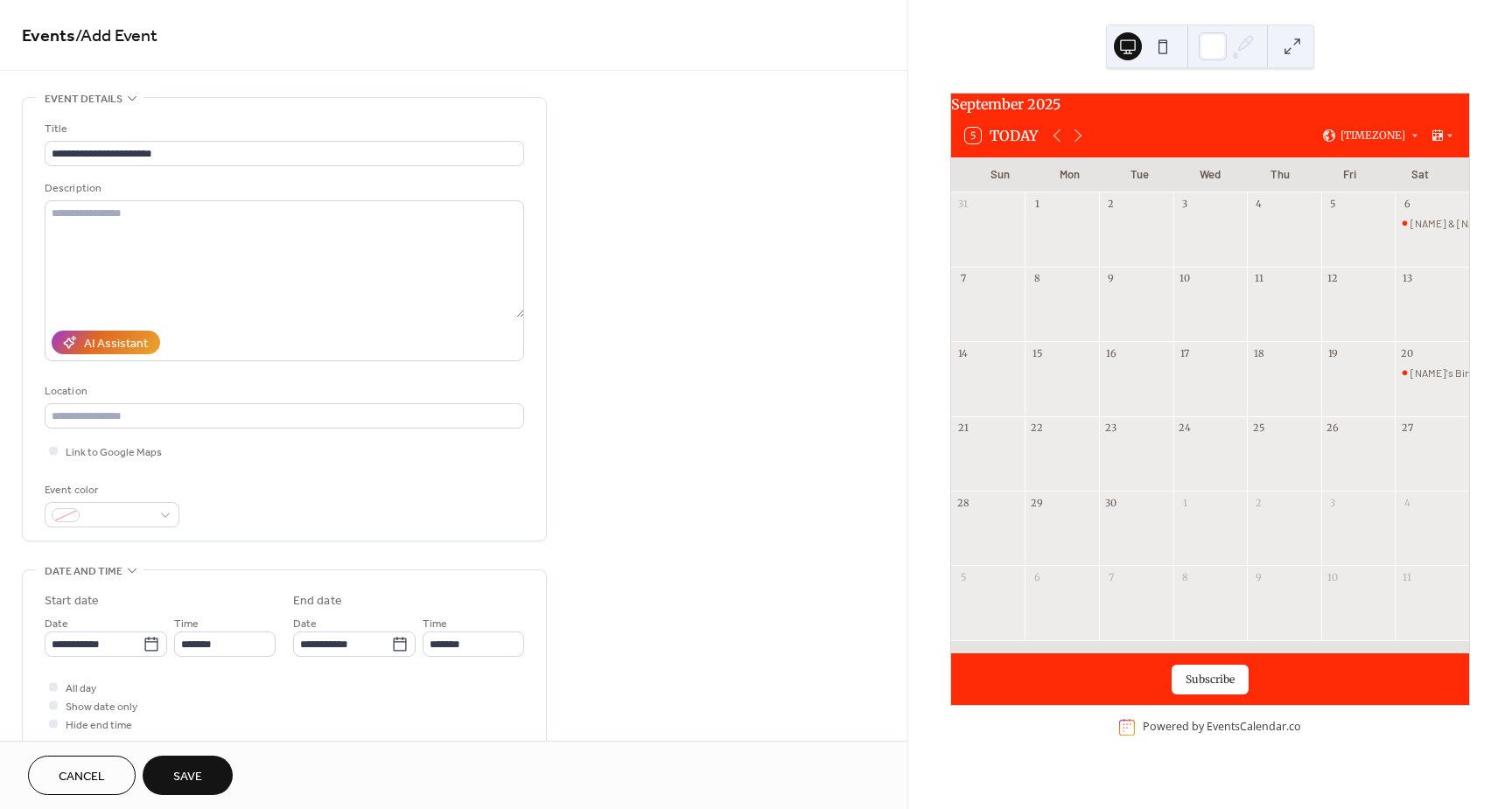 click on "Save" at bounding box center [187, 777] 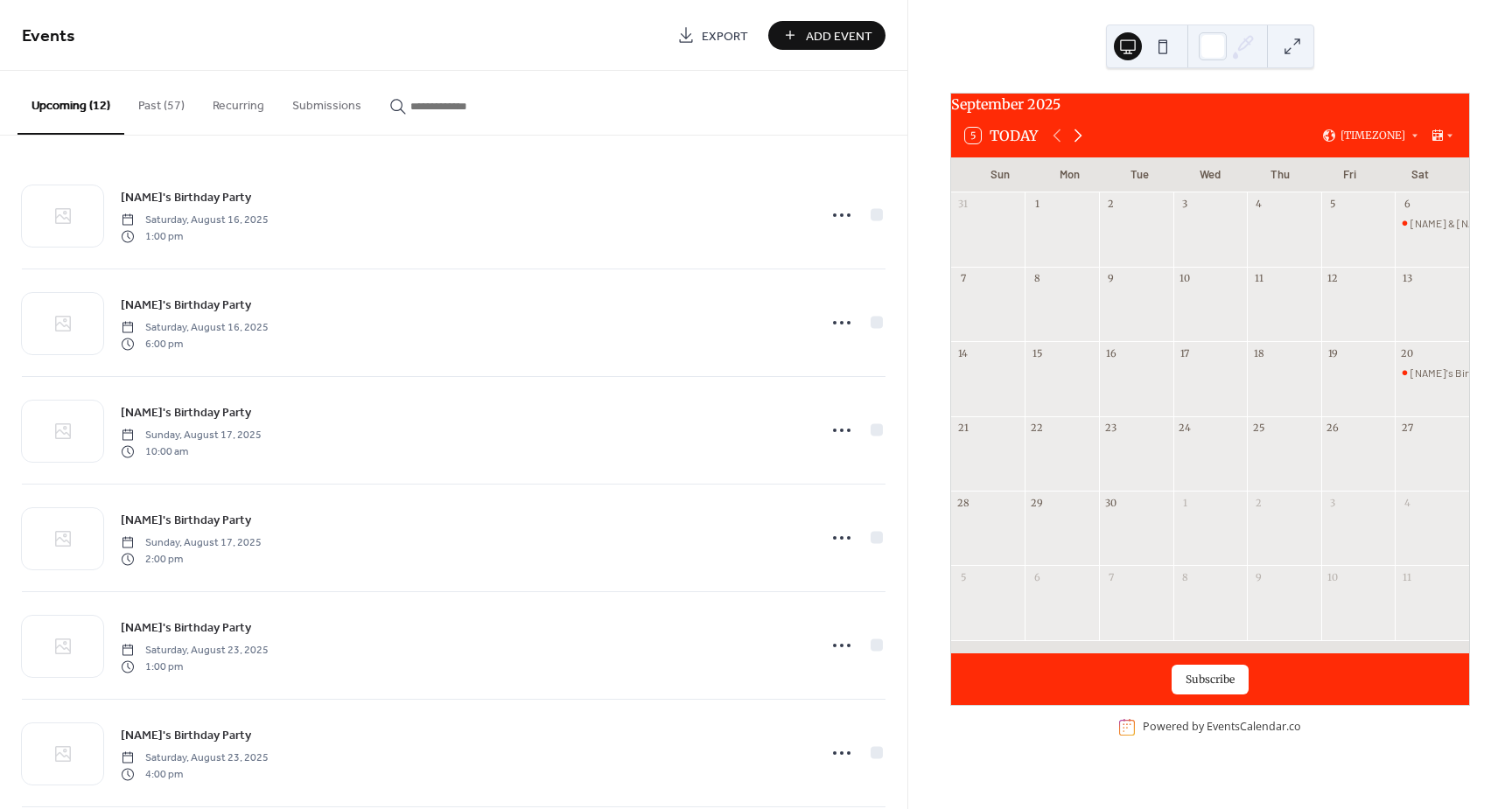 click 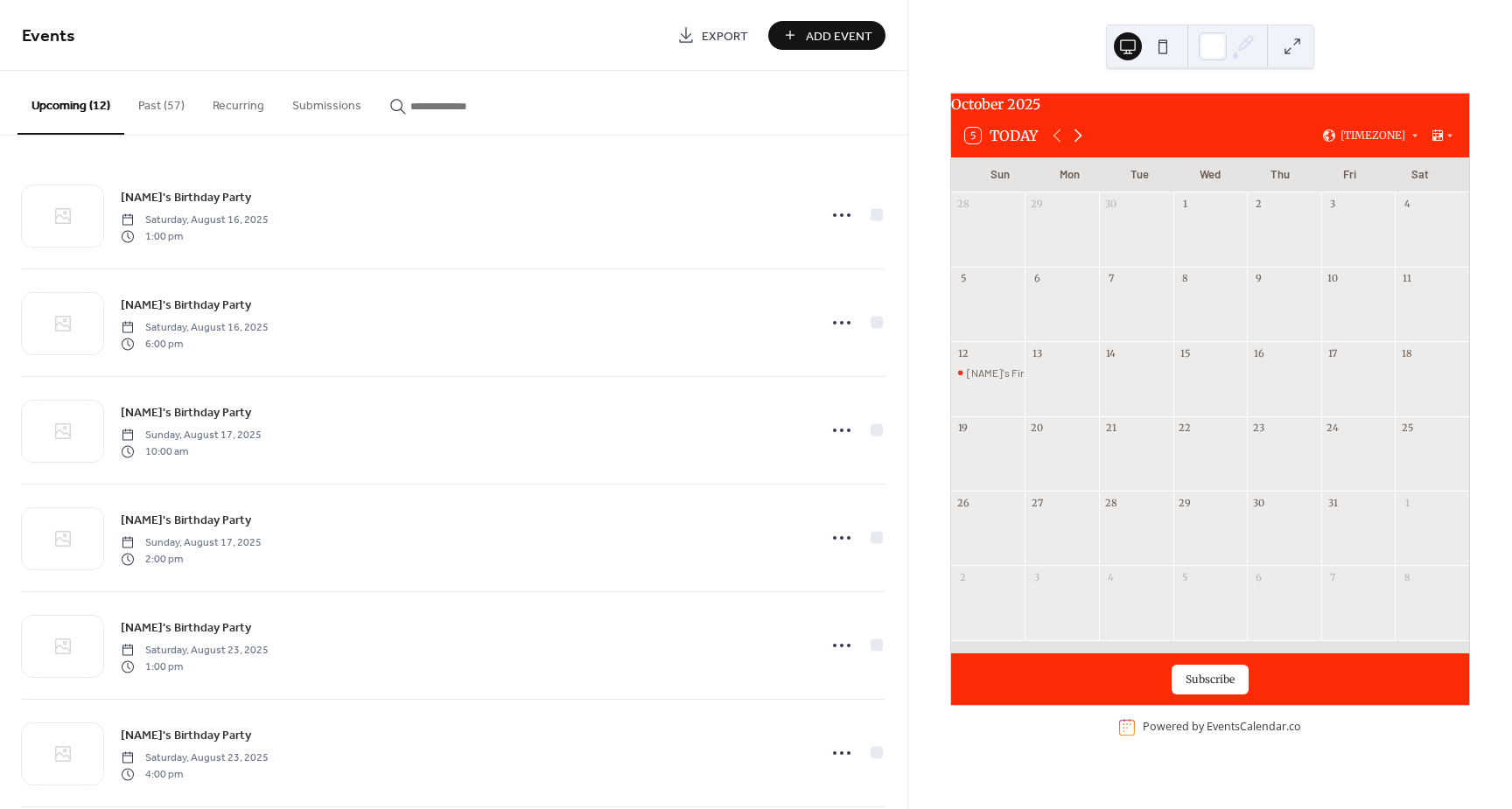 click 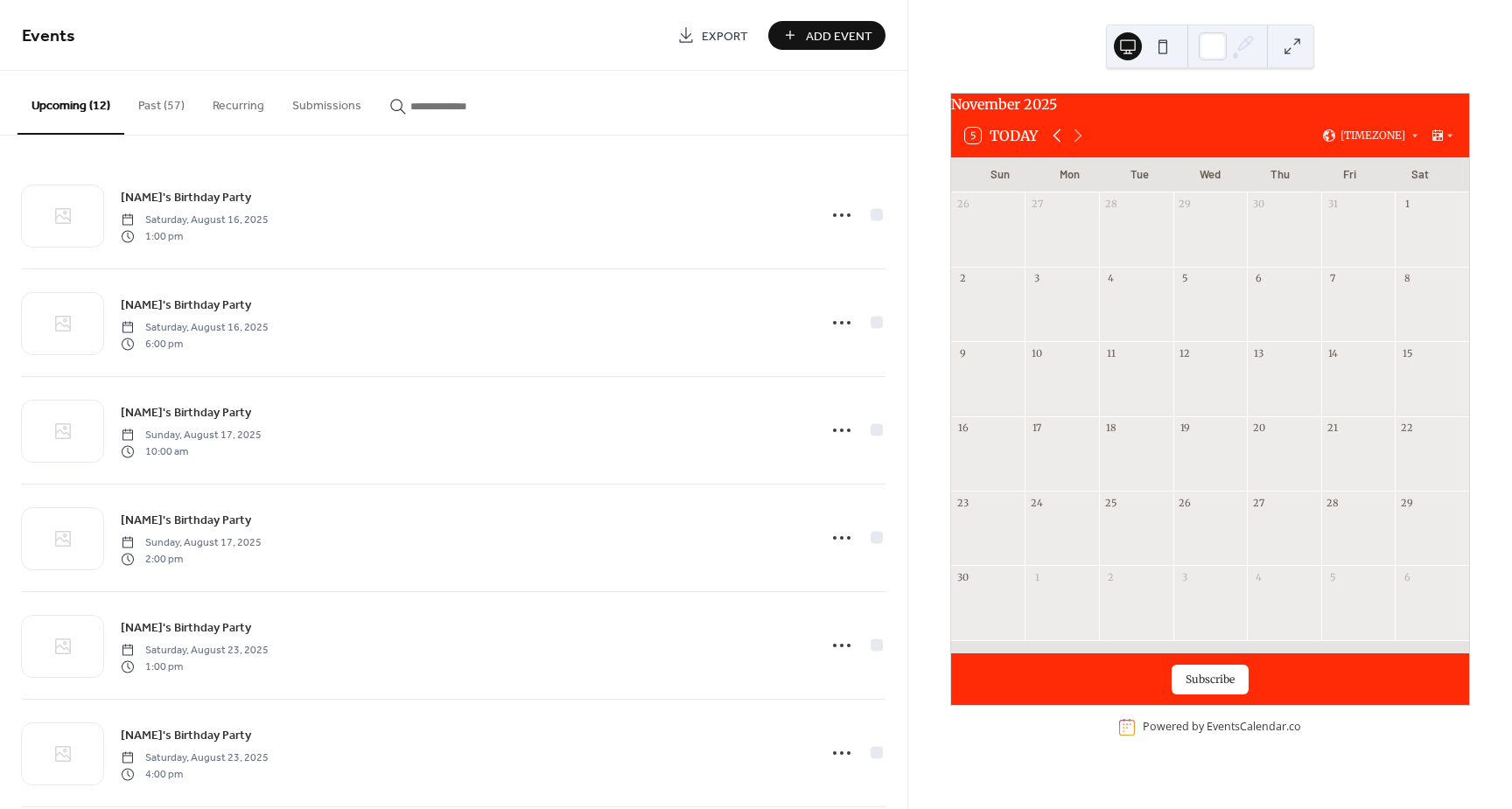 click 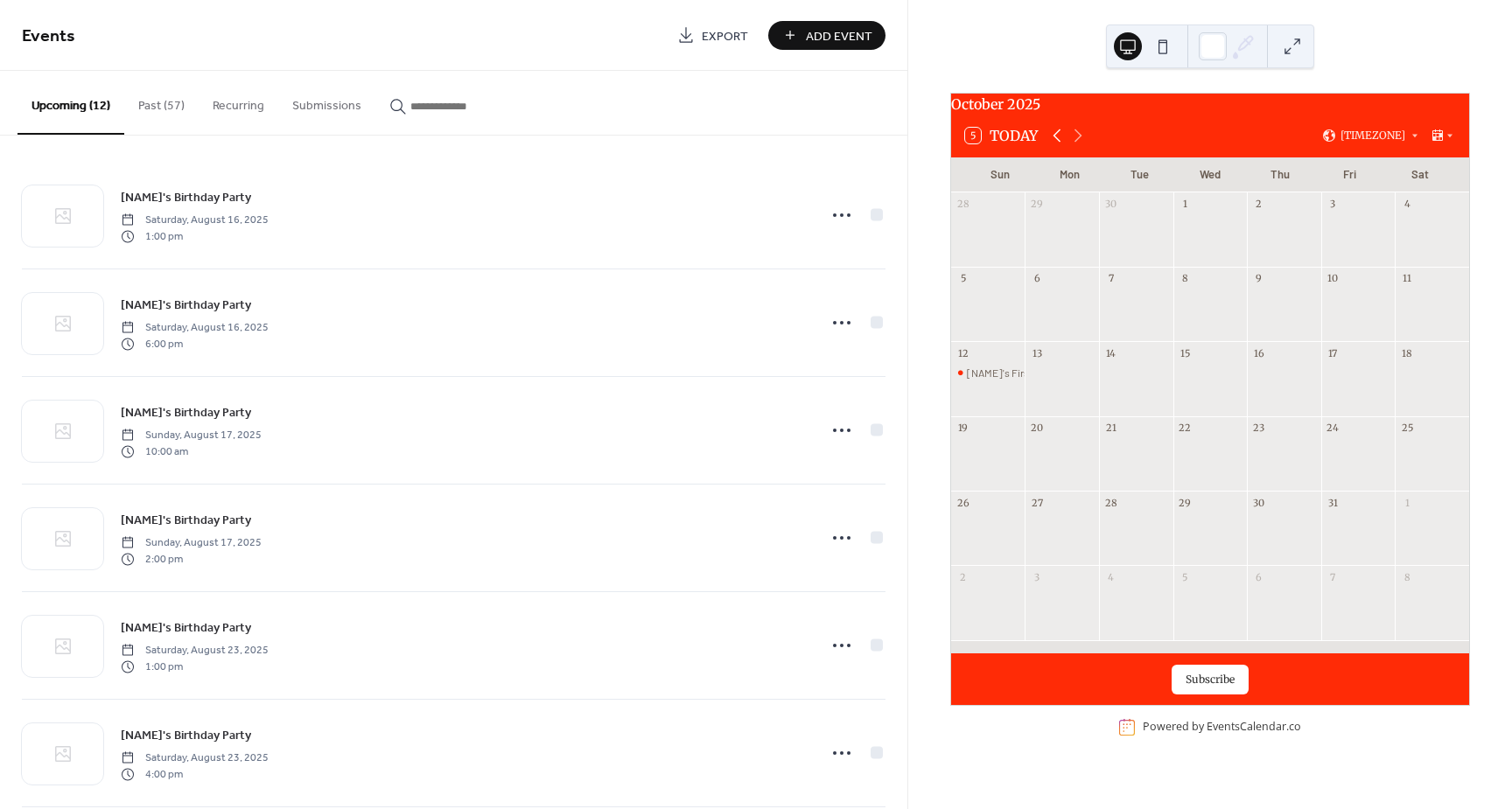click 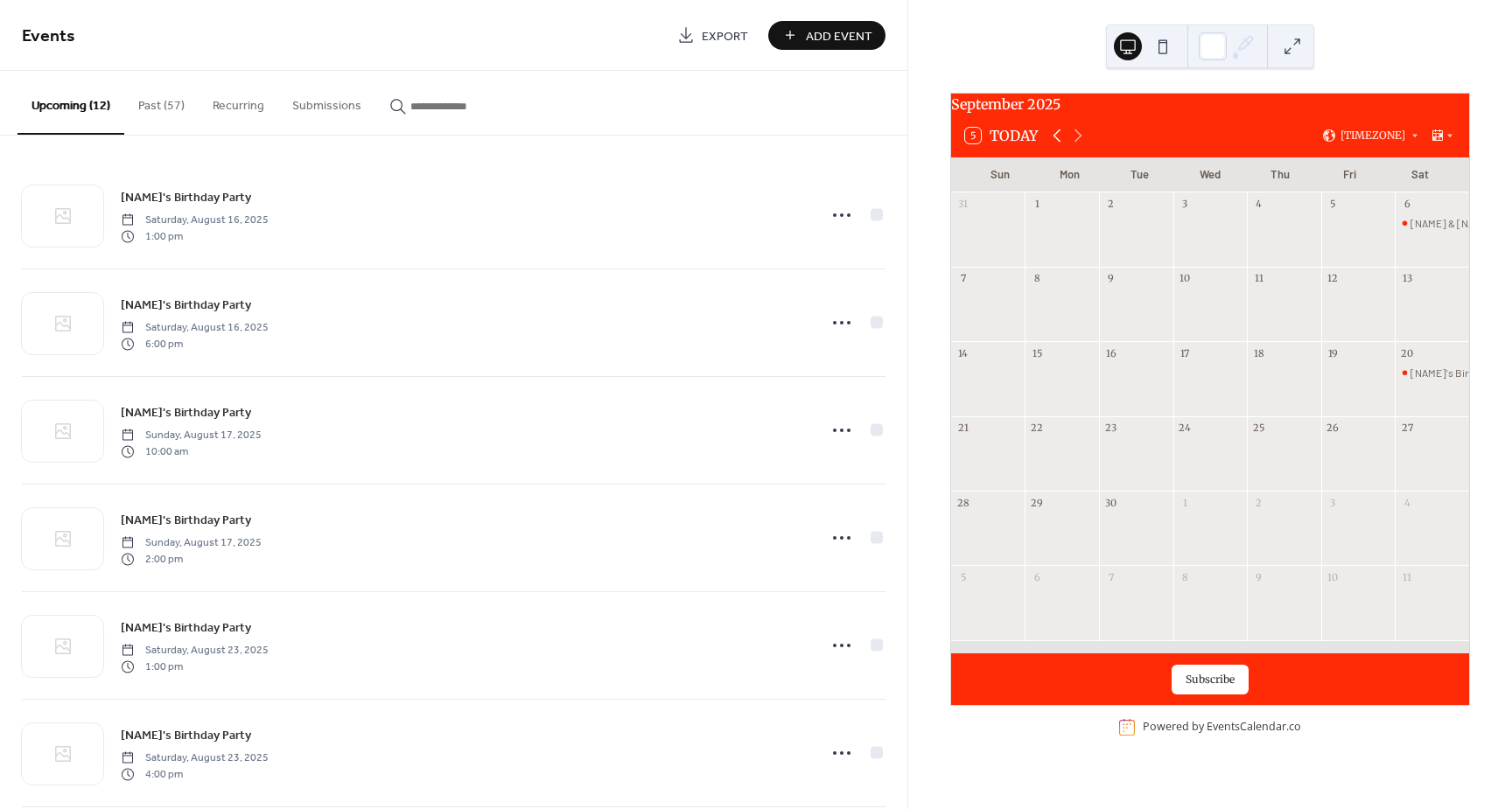 click 